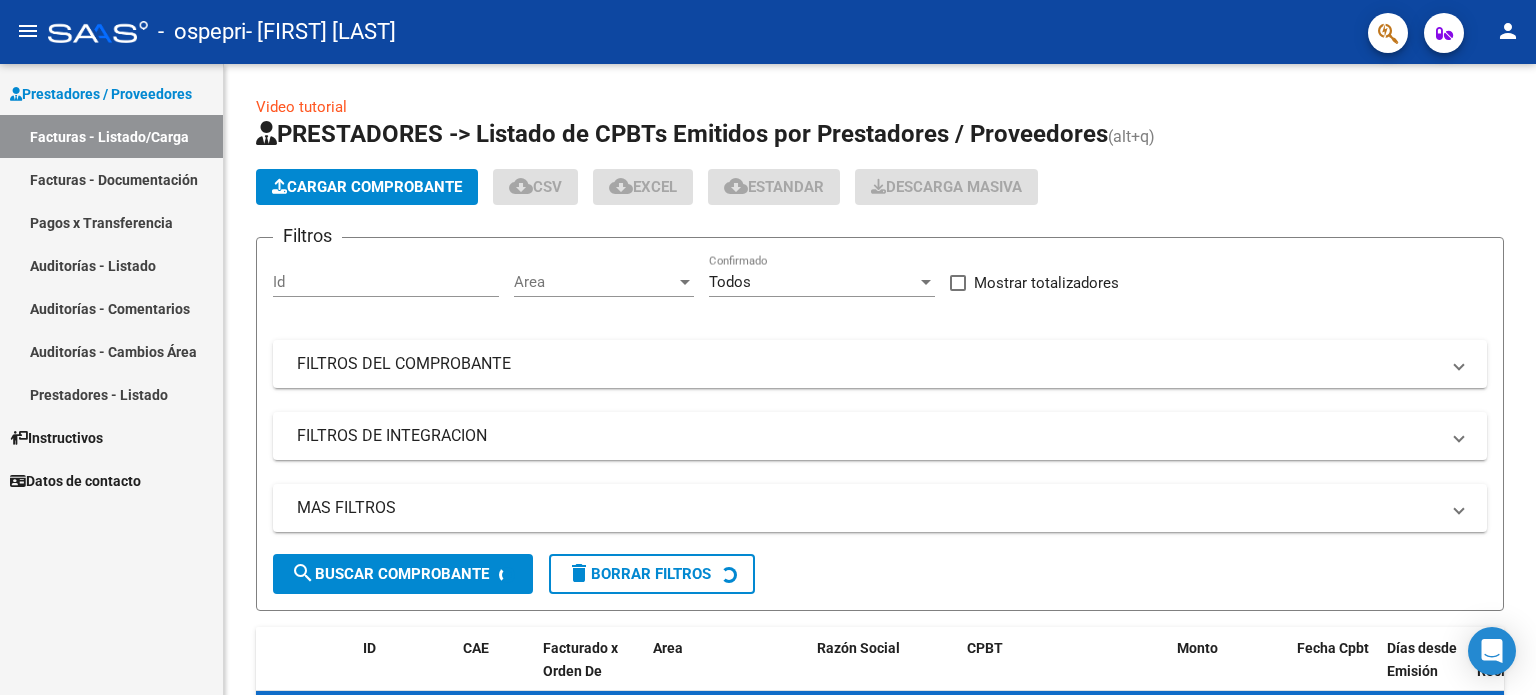 scroll, scrollTop: 0, scrollLeft: 0, axis: both 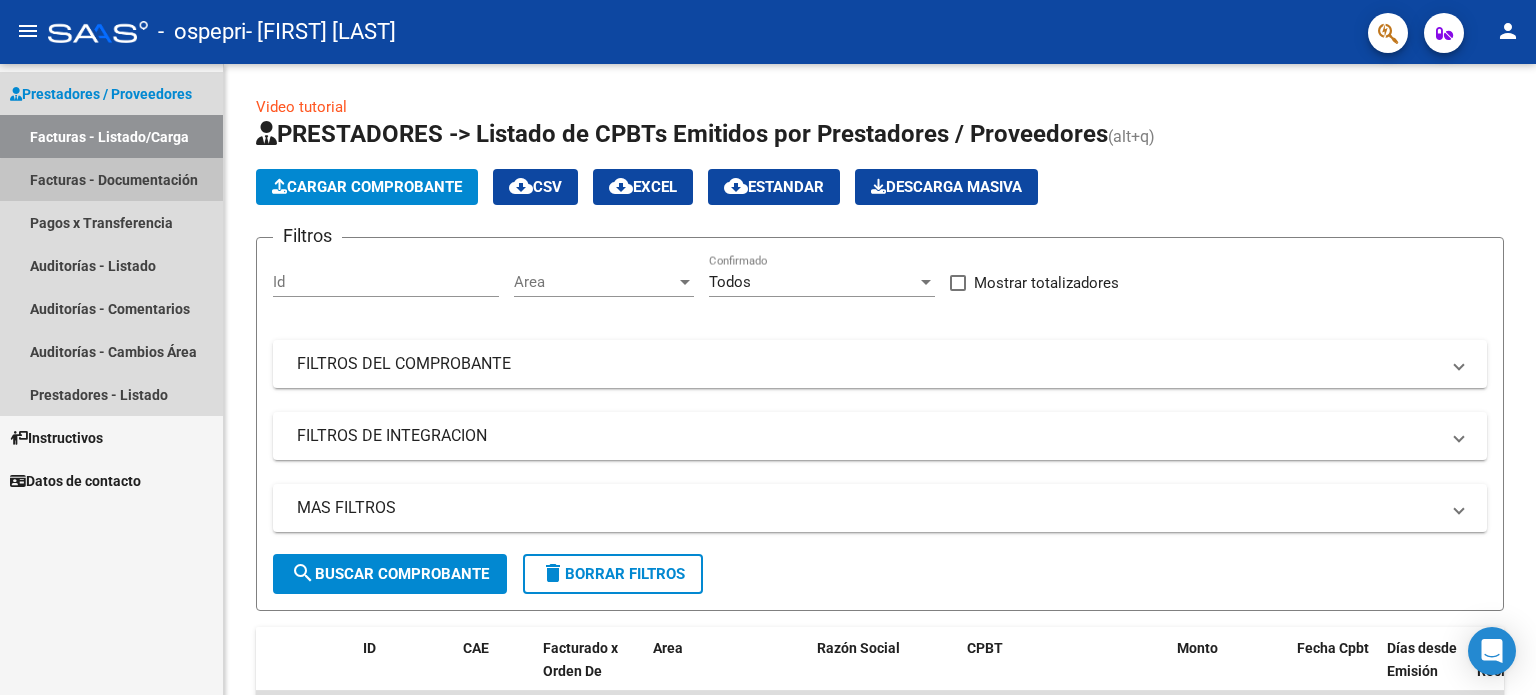 click on "Facturas - Documentación" at bounding box center [111, 179] 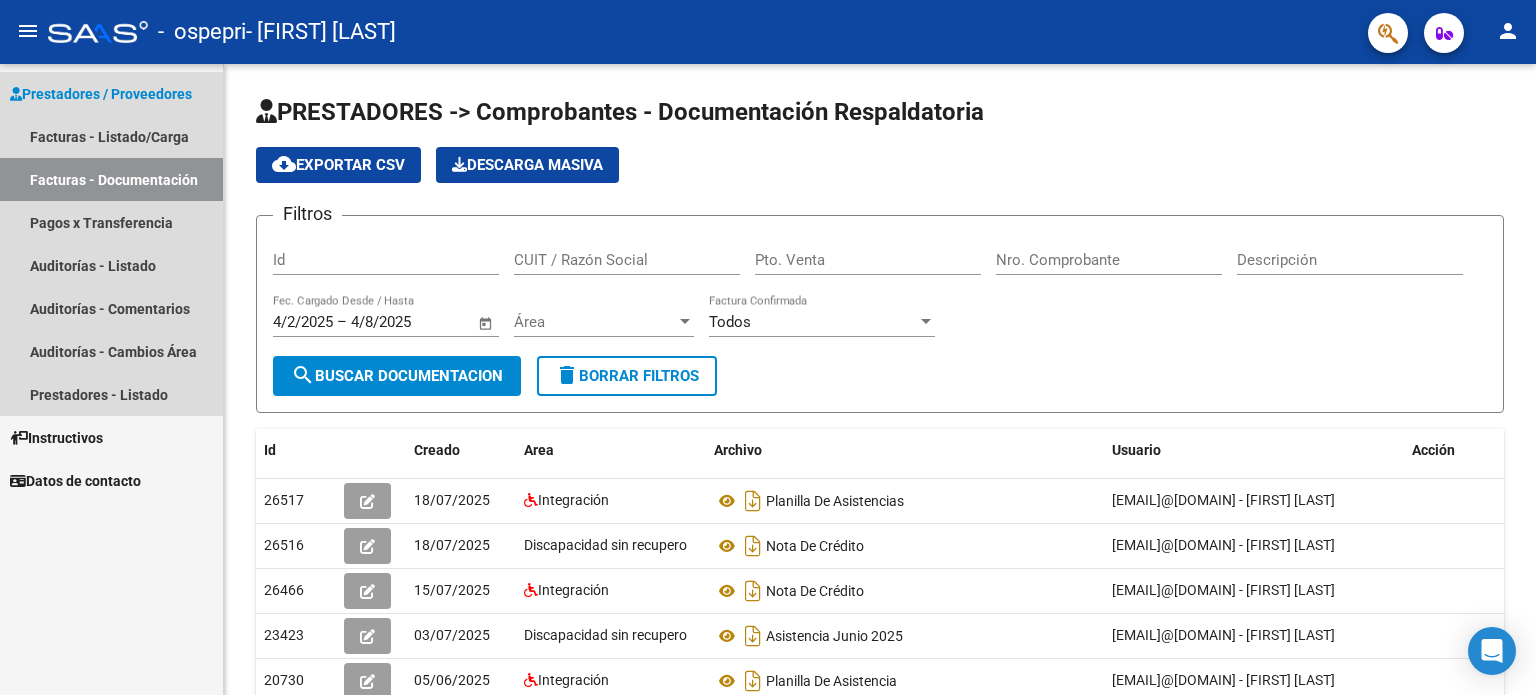 click on "Prestadores / Proveedores" at bounding box center [101, 94] 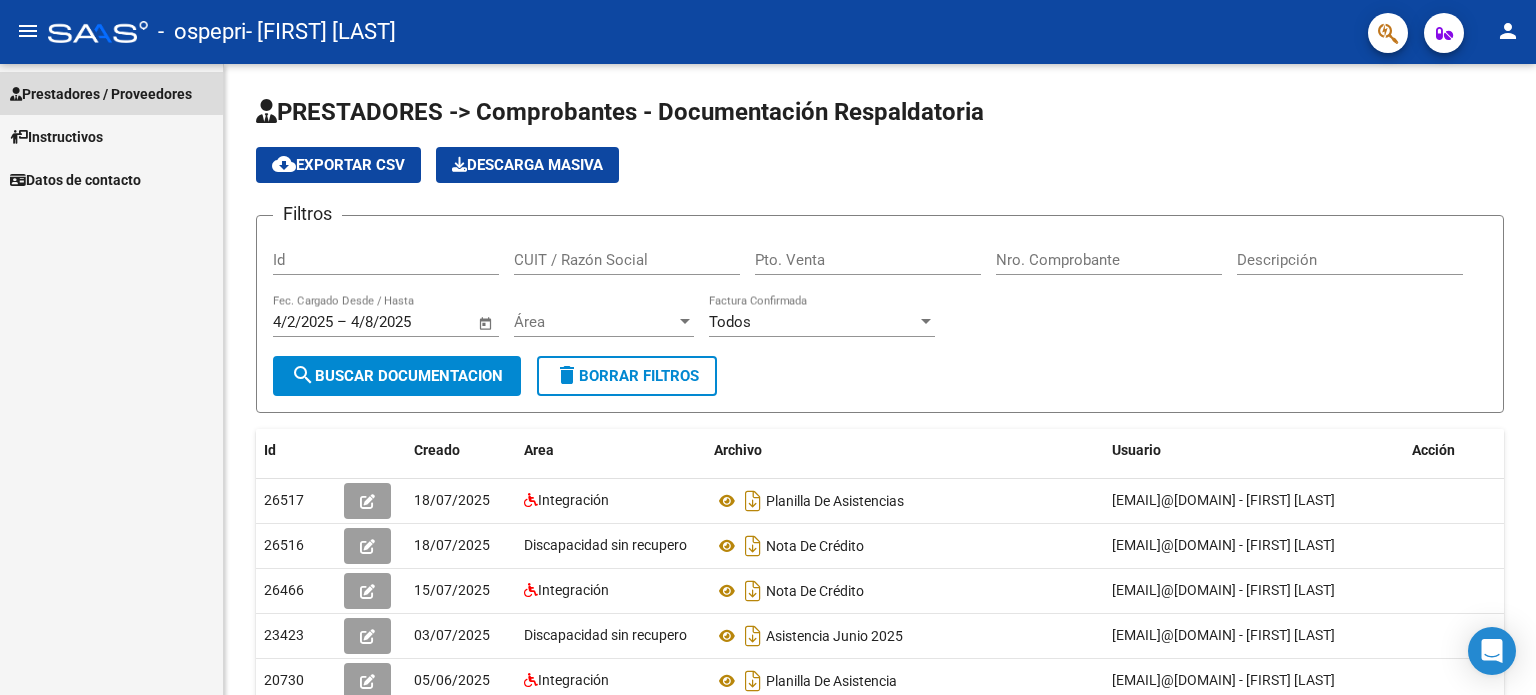 click on "Prestadores / Proveedores" at bounding box center (101, 94) 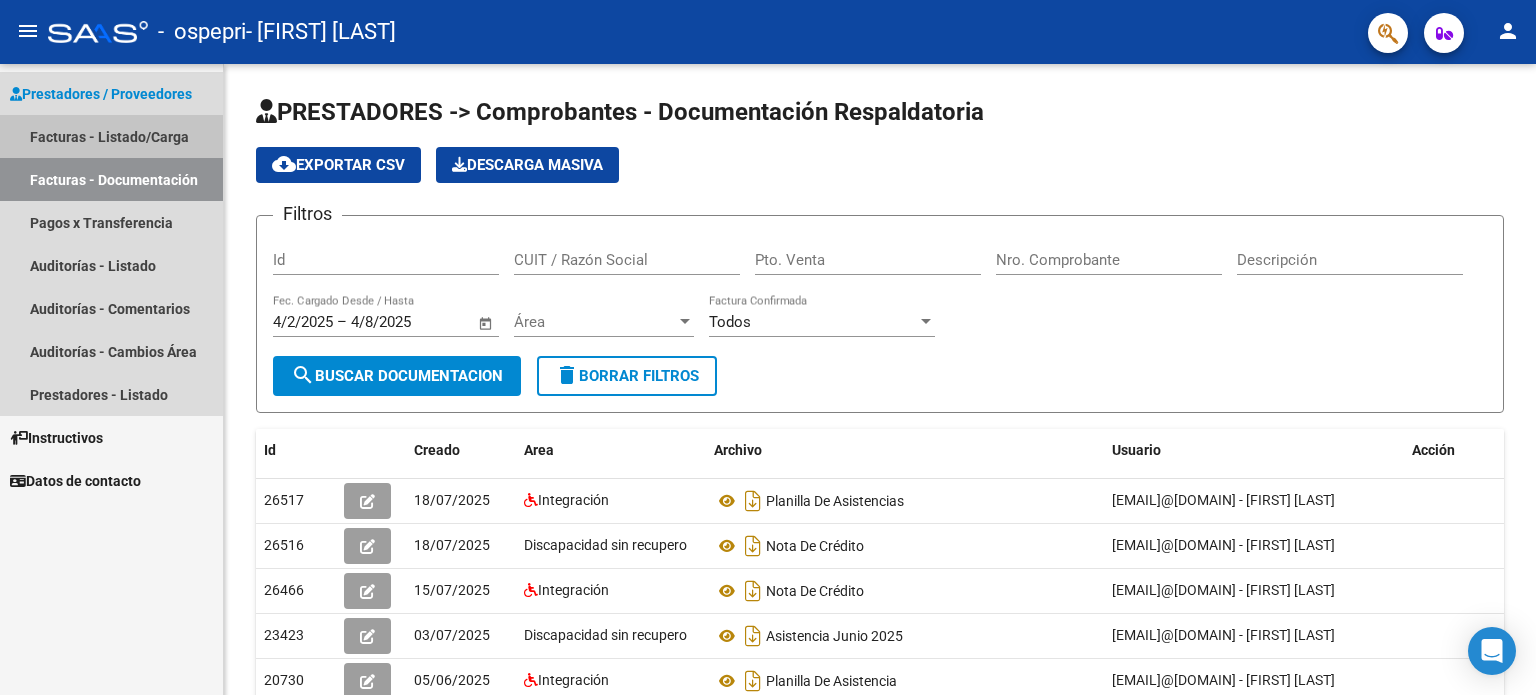 click on "Facturas - Listado/Carga" at bounding box center (111, 136) 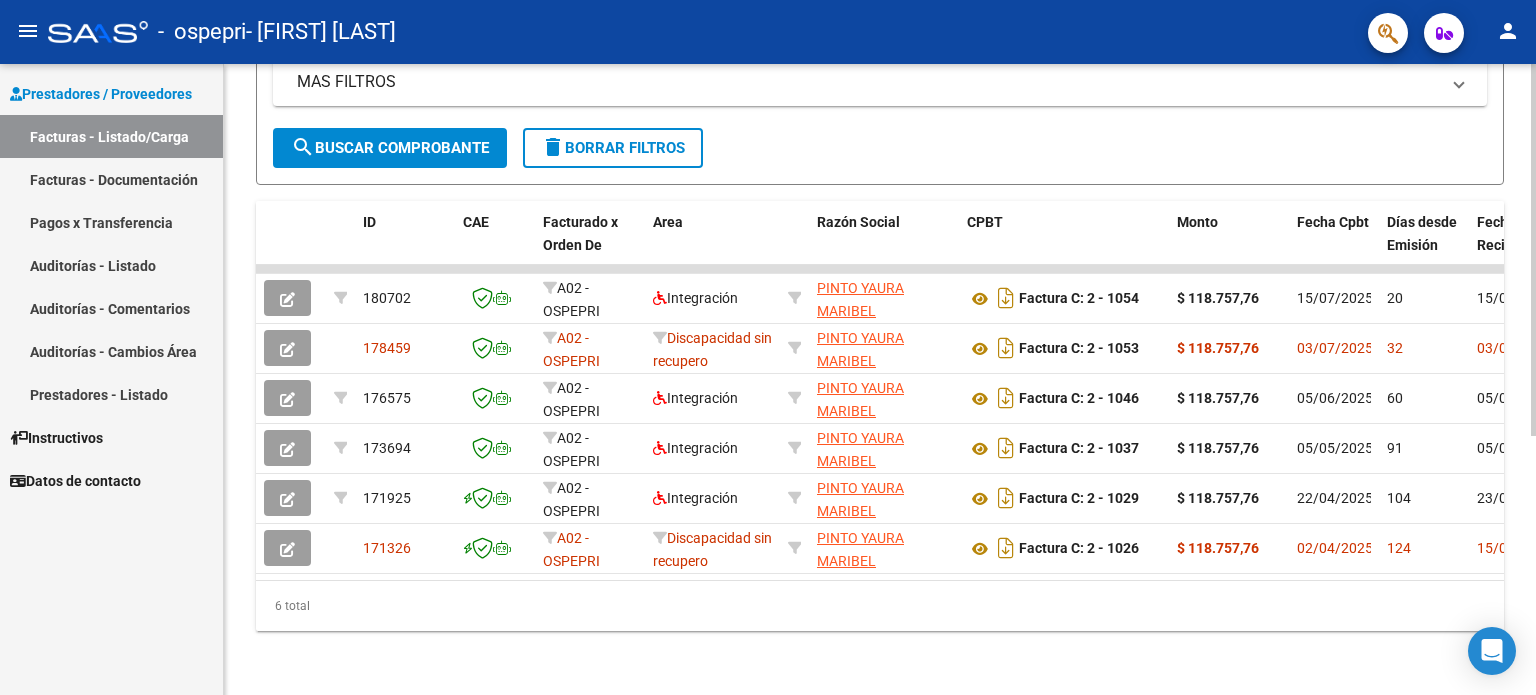 click 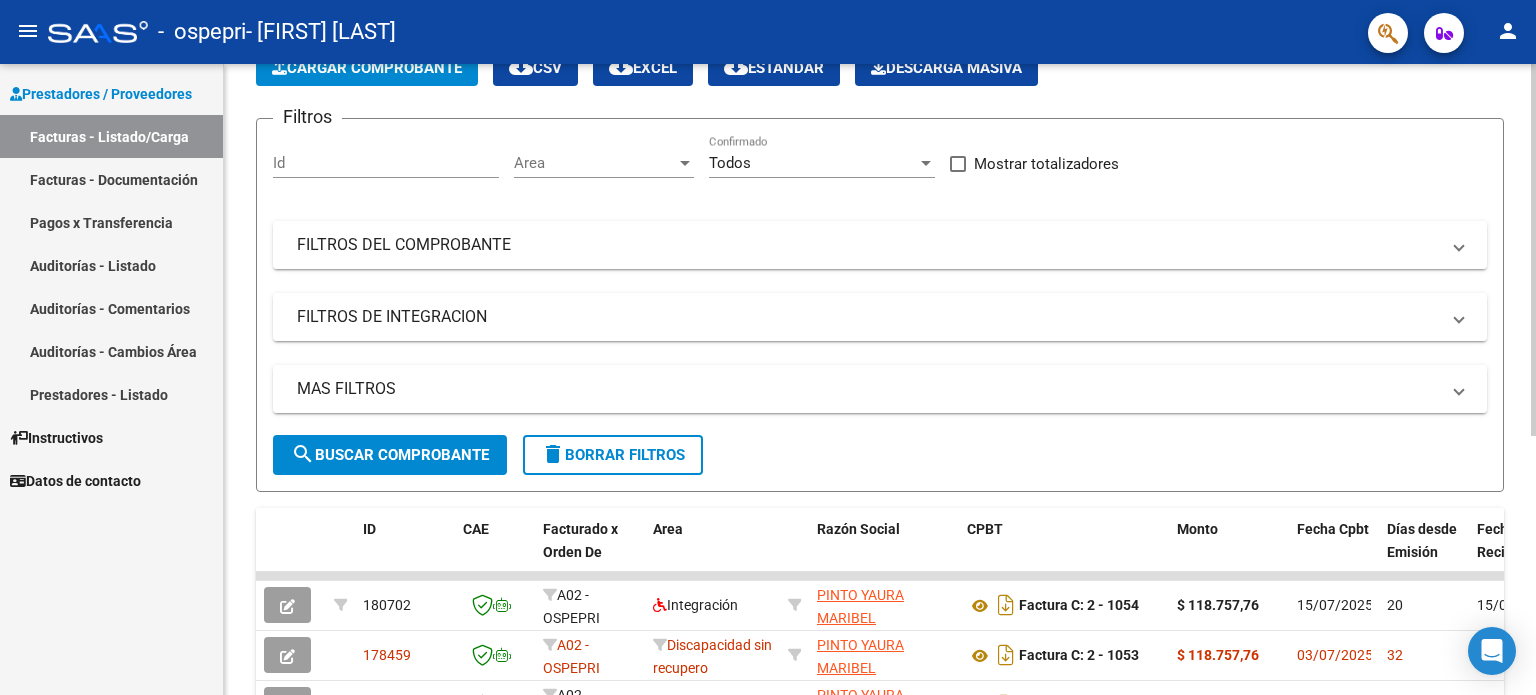 scroll, scrollTop: 0, scrollLeft: 0, axis: both 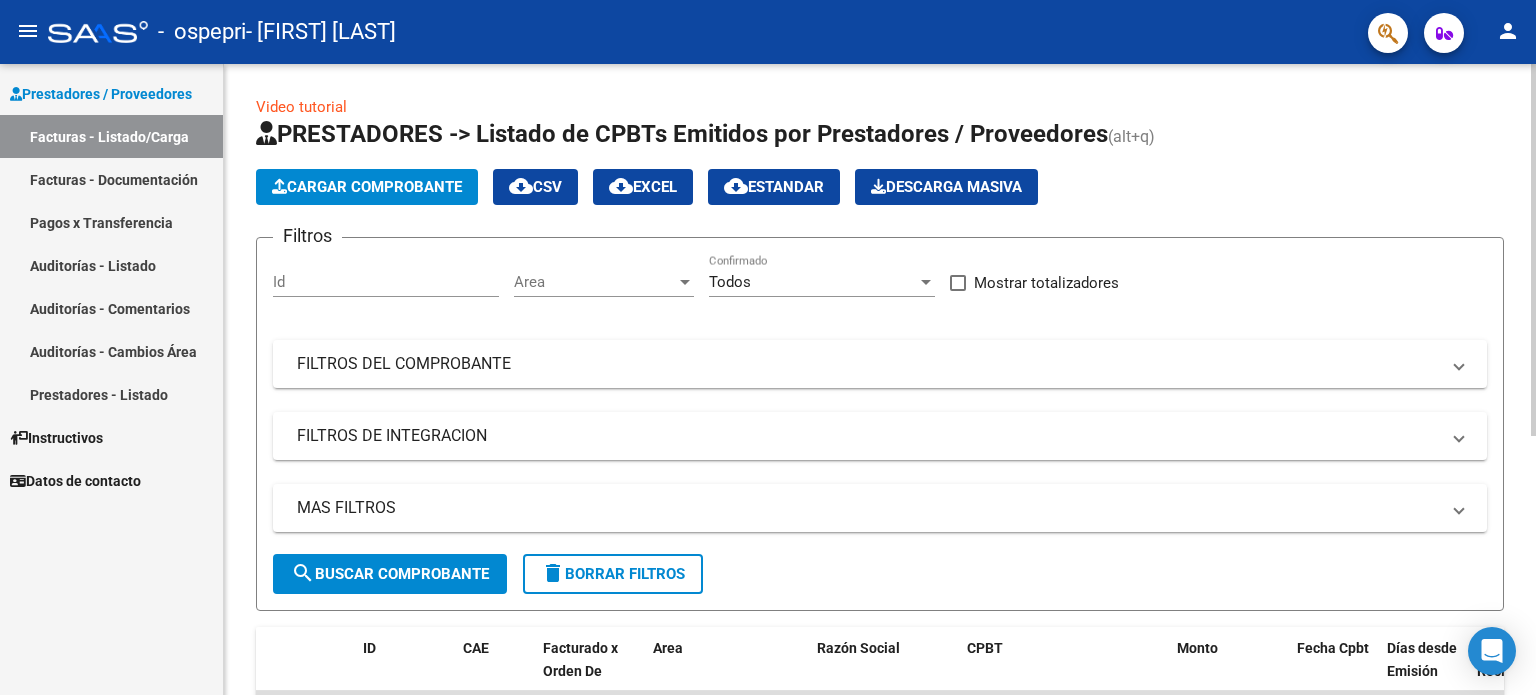 click on "menu -   ospepri   - [FIRST] [LAST] person    Prestadores / Proveedores Facturas - Listado/Carga Facturas - Documentación Pagos x Transferencia Auditorías - Listado Auditorías - Comentarios Auditorías - Cambios Área Prestadores - Listado    Instructivos    Datos de contacto  Video tutorial   PRESTADORES -> Listado de CPBTs Emitidos por Prestadores / Proveedores (alt+q)   Cargar Comprobante
cloud_download  CSV  cloud_download  EXCEL  cloud_download  Estandar   Descarga Masiva
Filtros Id Area Area Todos Confirmado   Mostrar totalizadores   FILTROS DEL COMPROBANTE  Comprobante Tipo Comprobante Tipo Start date – End date Fec. Comprobante Desde / Hasta Días Emisión Desde(cant. días) Días Emisión Hasta(cant. días) CUIT / Razón Social Pto. Venta Nro. Comprobante Código SSS CAE Válido CAE Válido Todos Cargado Módulo Hosp. Todos Tiene facturacion Apócrifa Hospital Refes  FILTROS DE INTEGRACION  Período De Prestación Campos del Archivo de Rendición Devuelto x SSS (dr_envio) Todos Op" 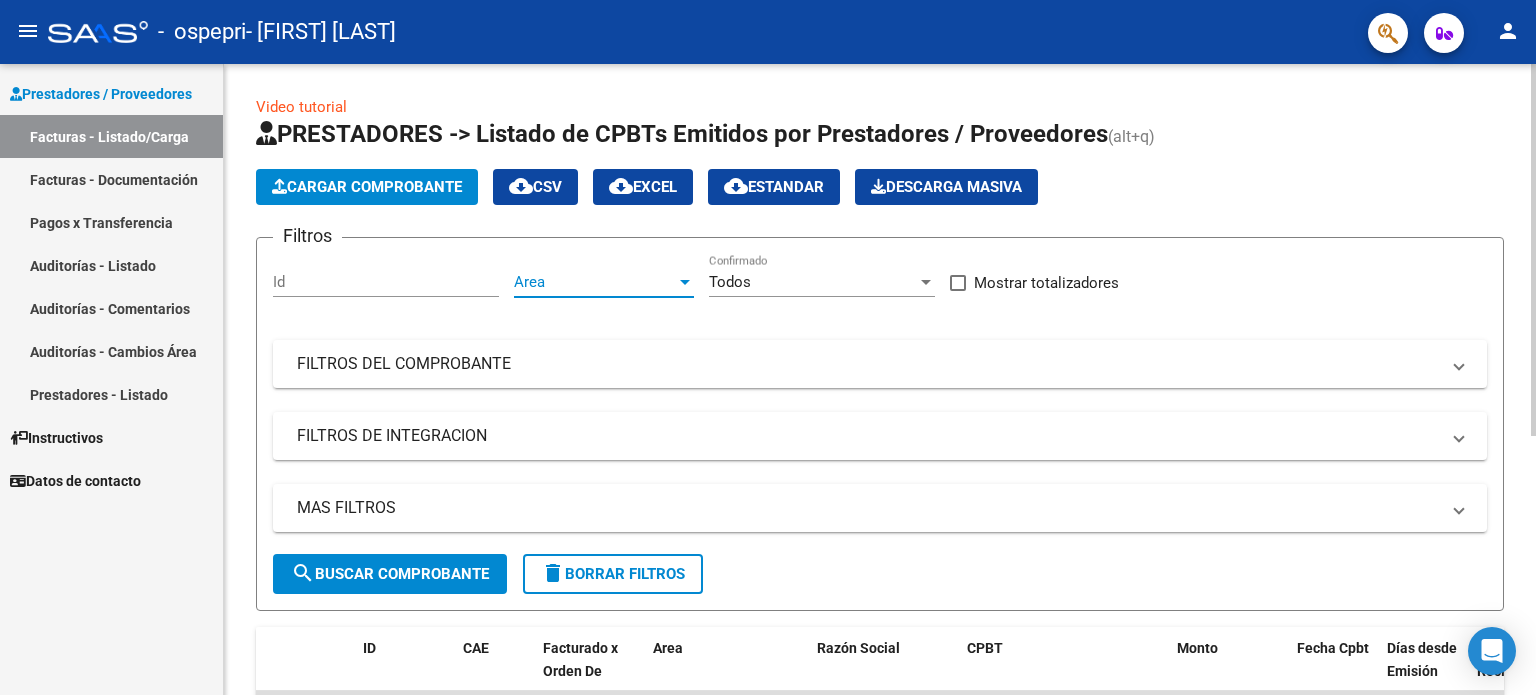 click on "Area" at bounding box center (595, 282) 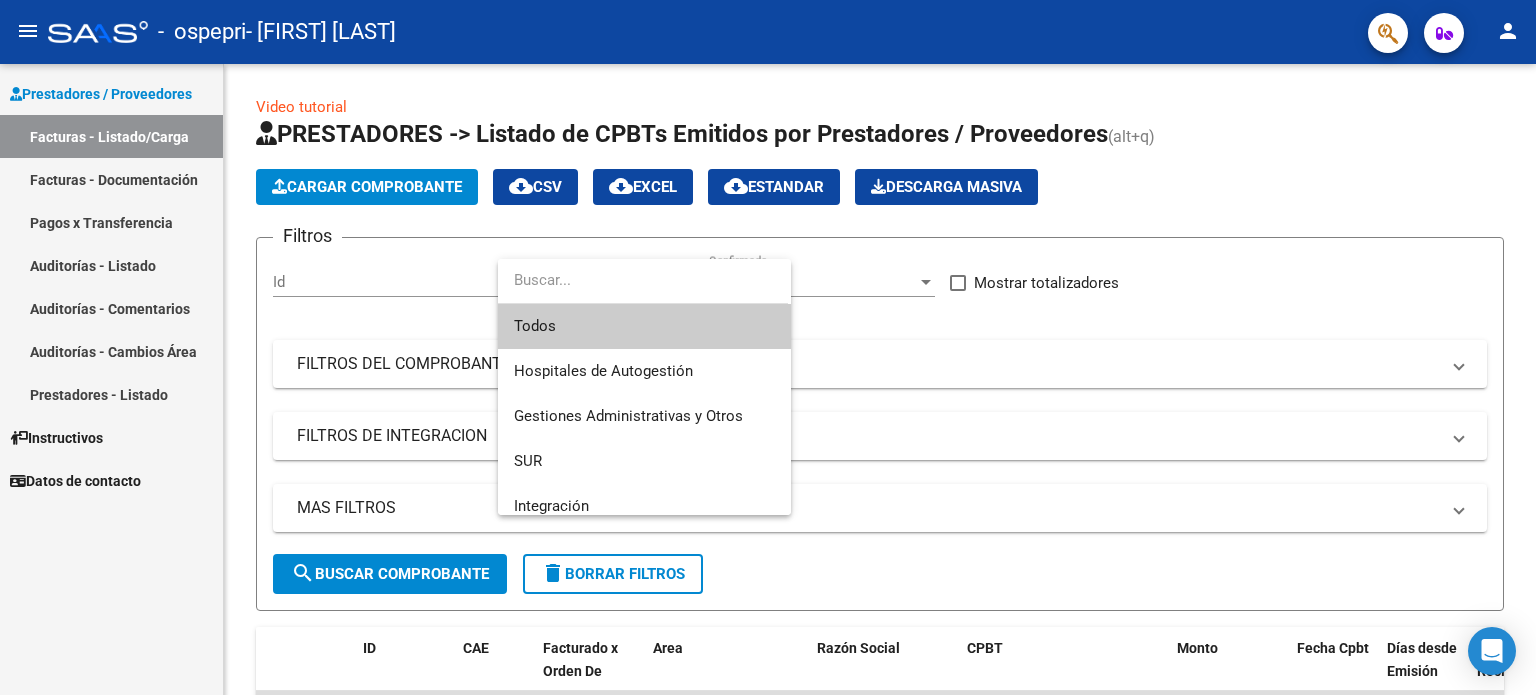 click at bounding box center (768, 347) 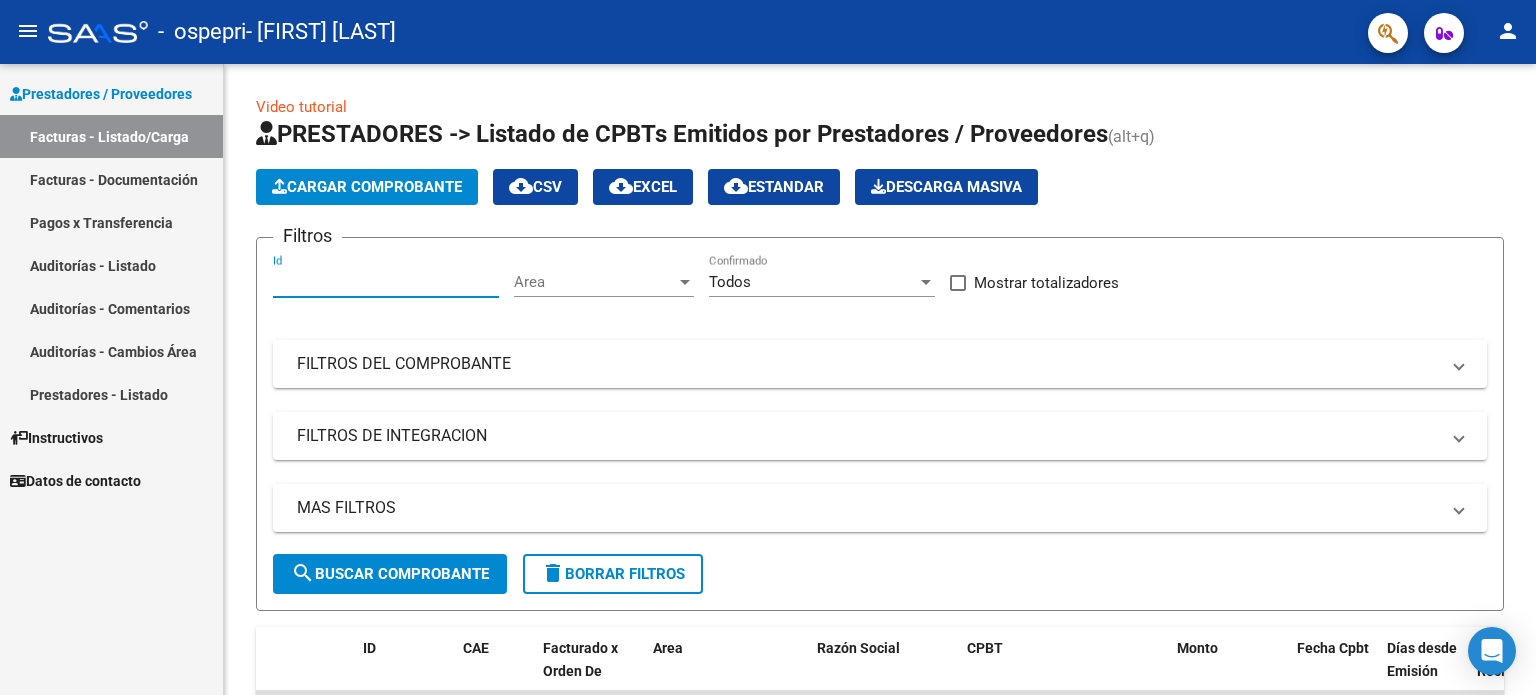 click on "Id" at bounding box center [386, 282] 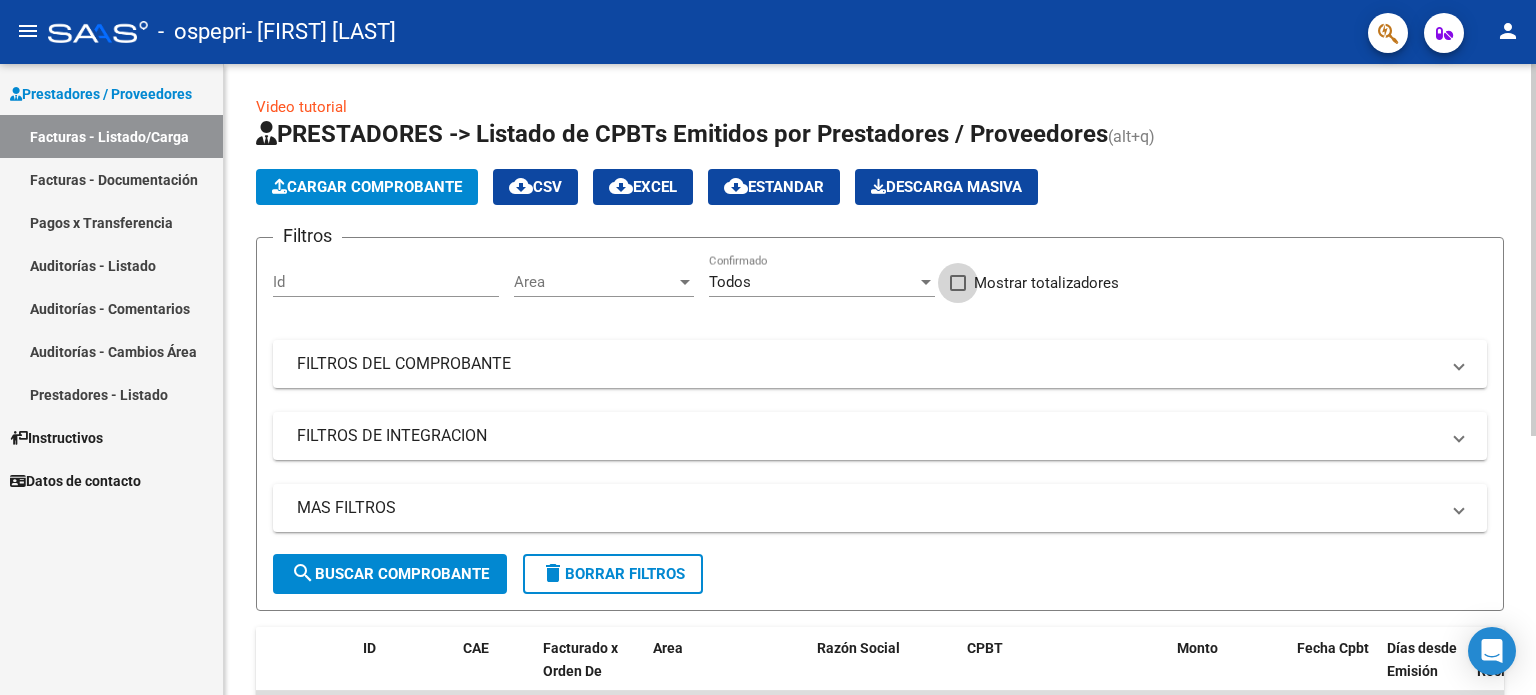 click at bounding box center [958, 283] 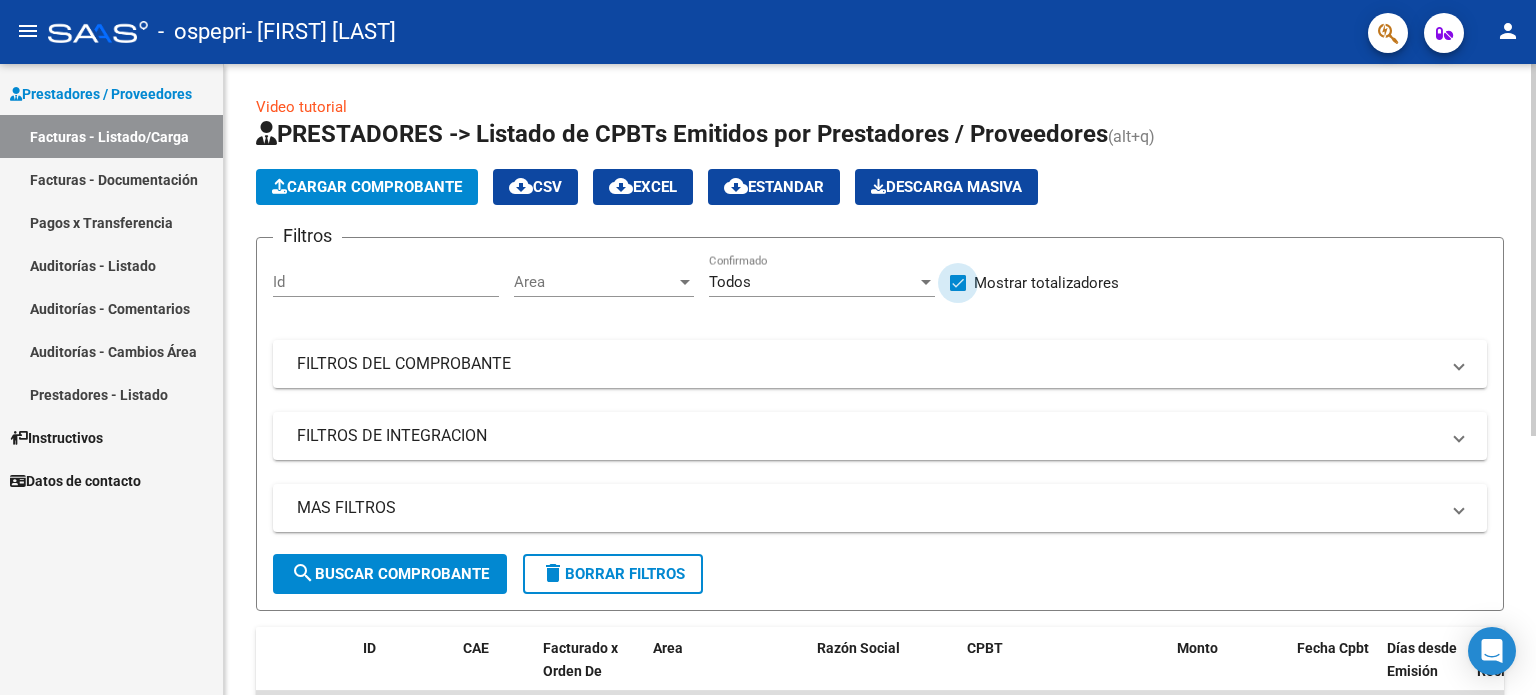 click at bounding box center [958, 283] 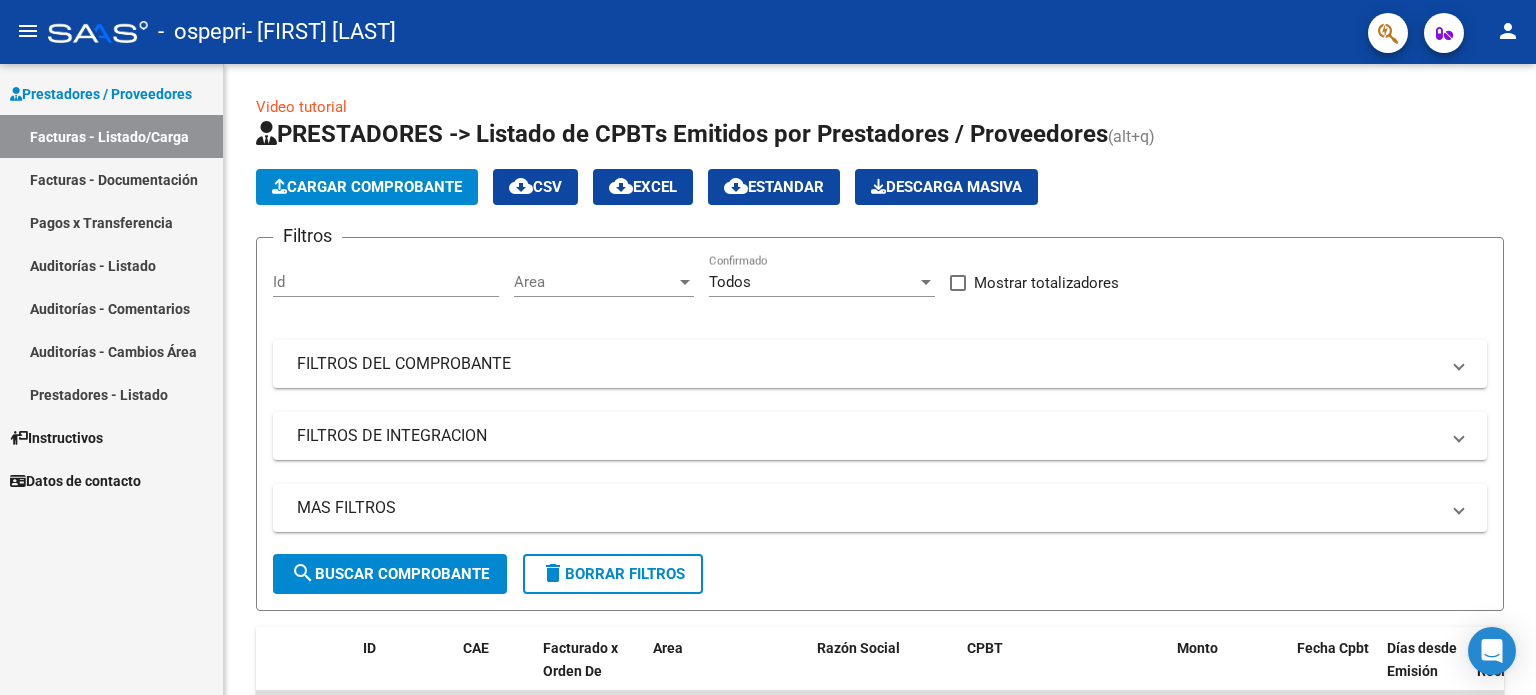 click on "Datos de contacto" at bounding box center (75, 481) 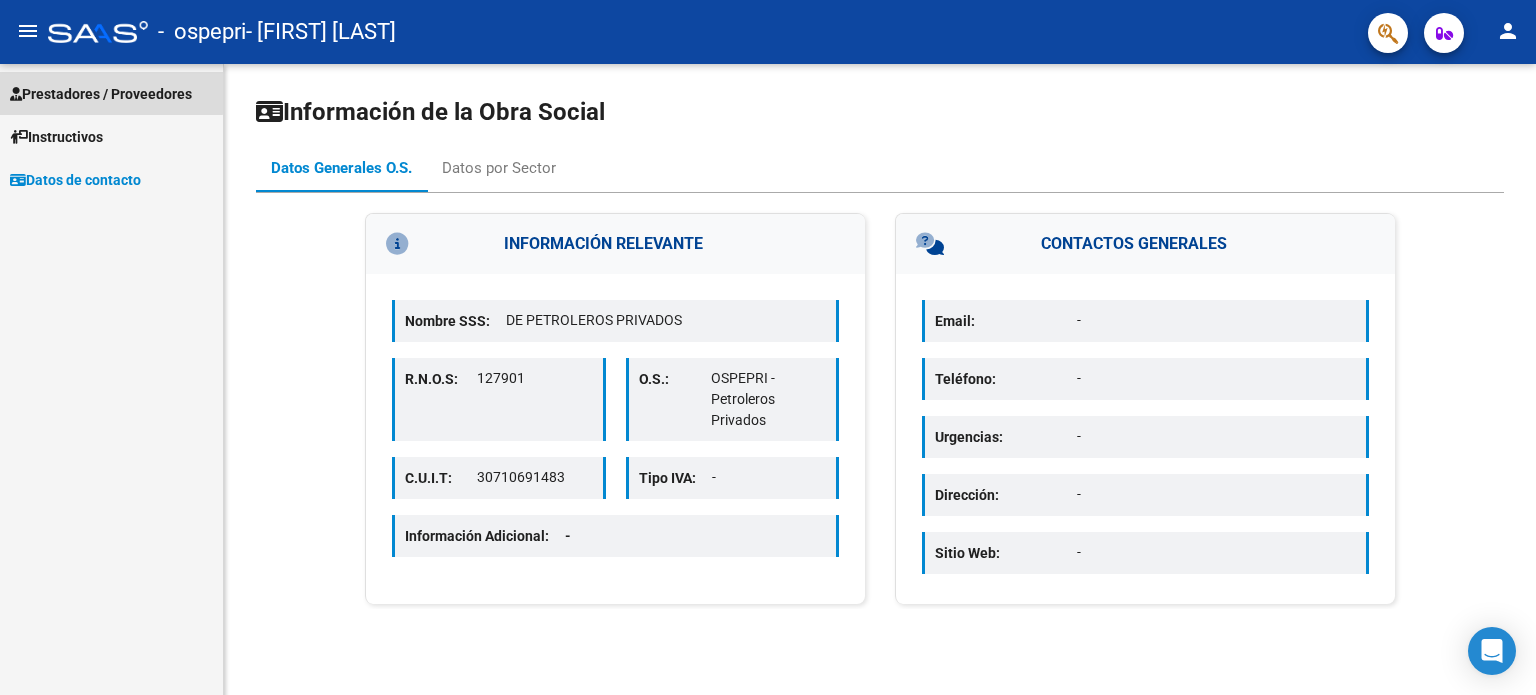 click on "Prestadores / Proveedores" at bounding box center [101, 94] 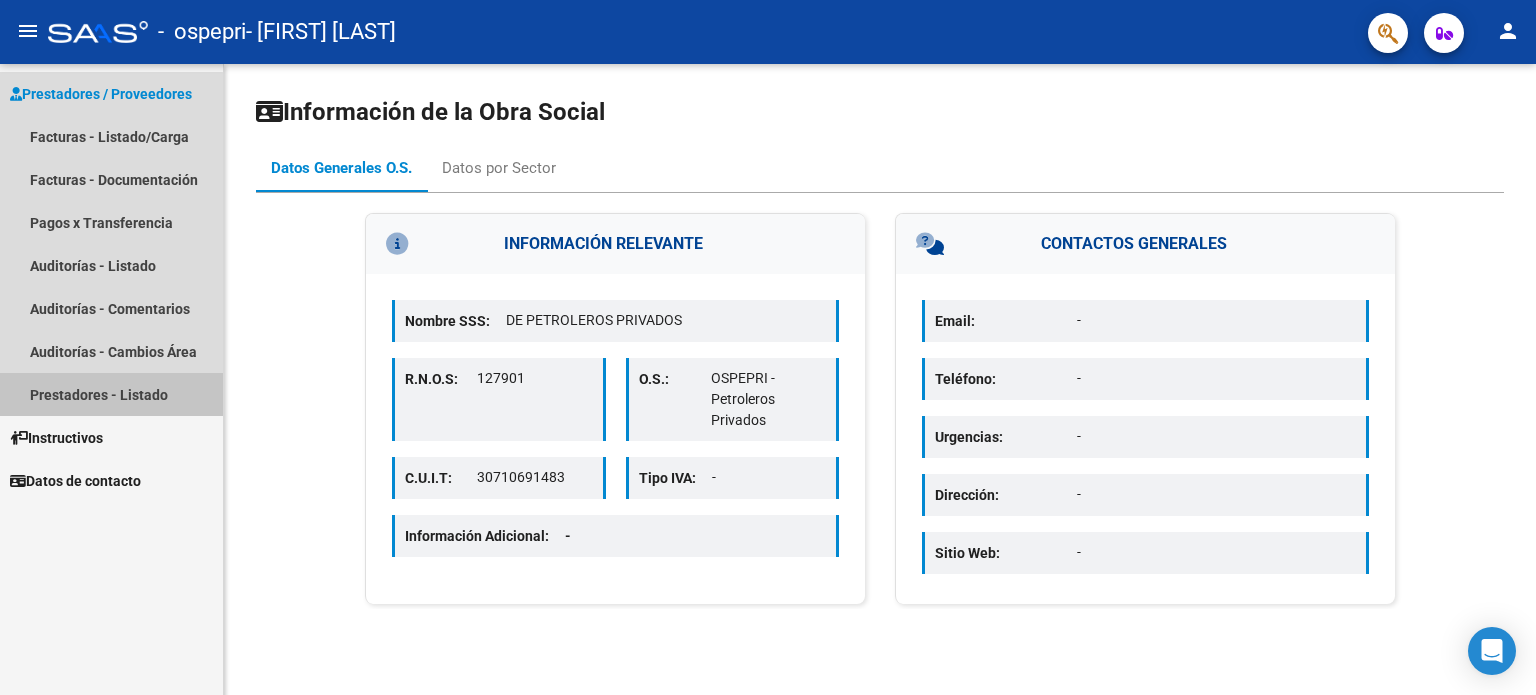 click on "Prestadores - Listado" at bounding box center [111, 394] 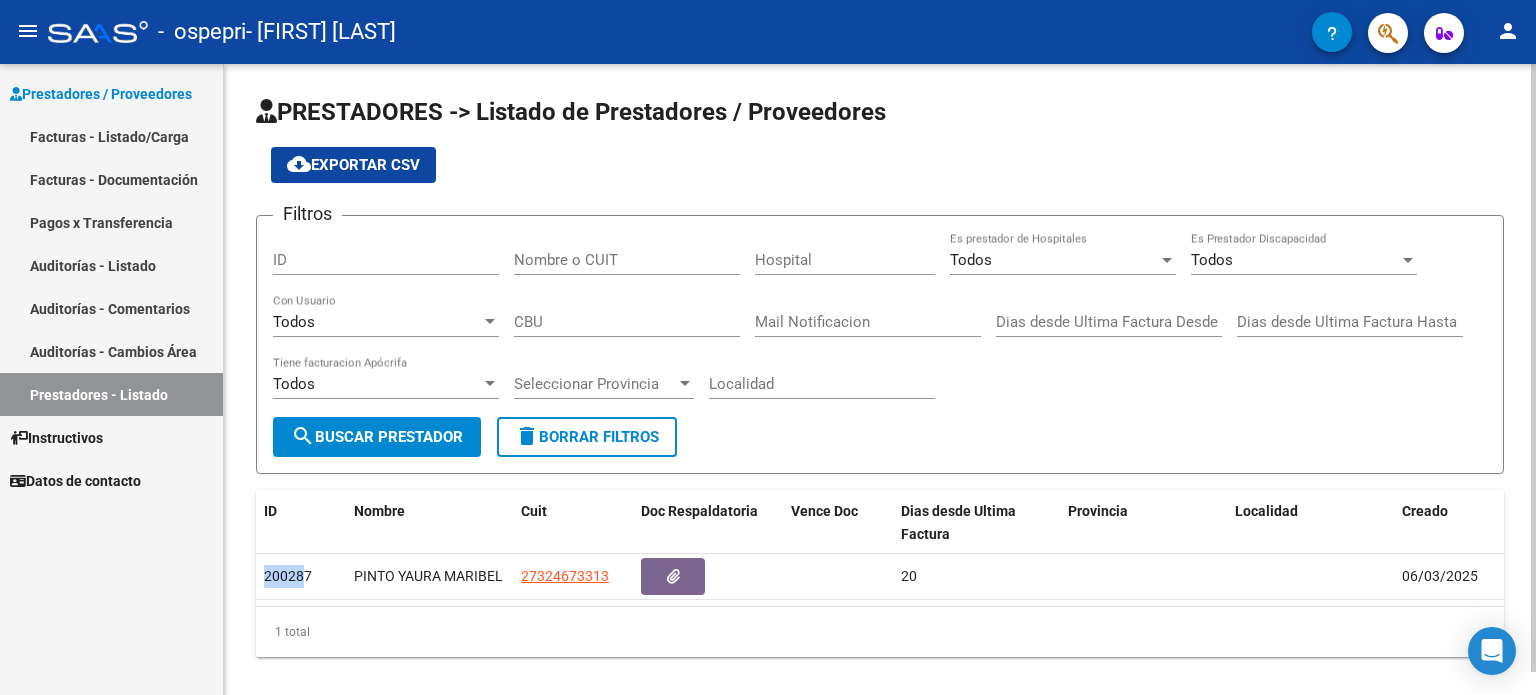 drag, startPoint x: 304, startPoint y: 575, endPoint x: 255, endPoint y: 574, distance: 49.010204 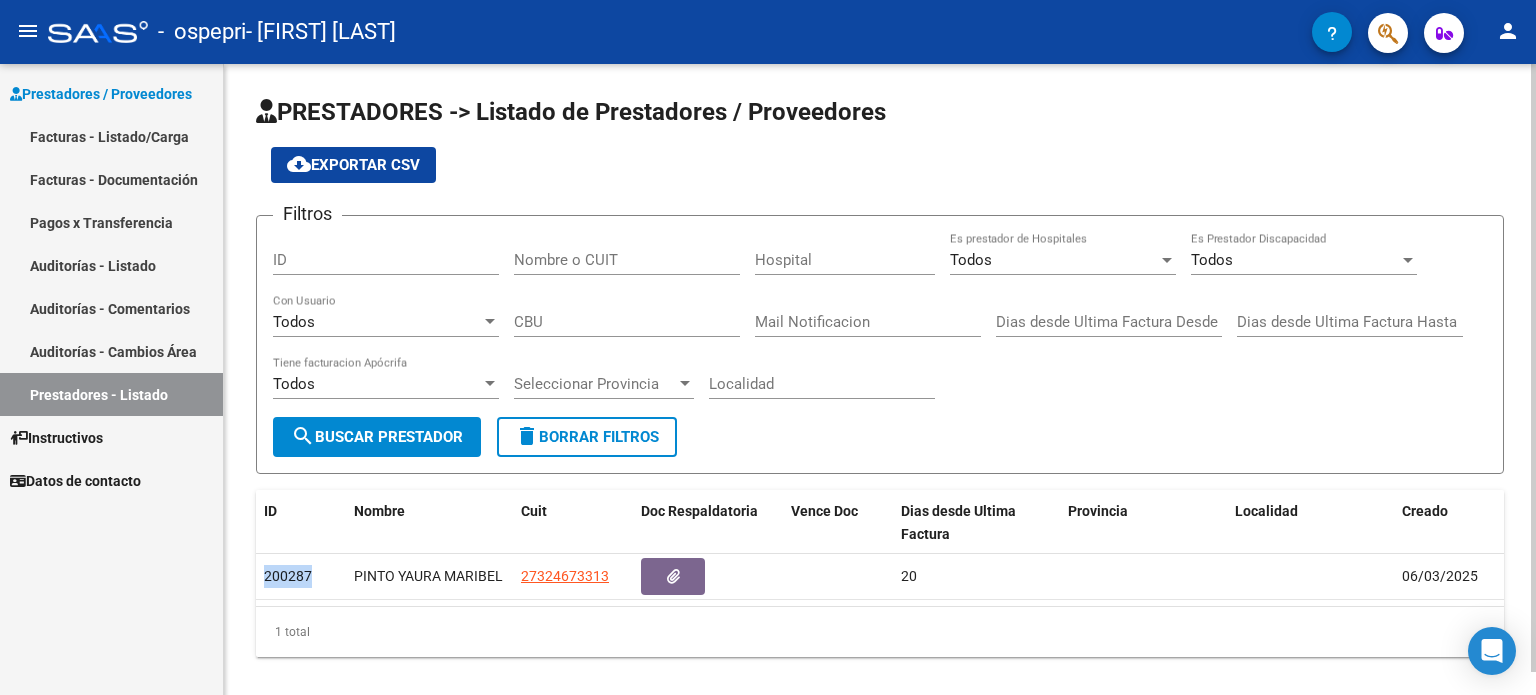drag, startPoint x: 308, startPoint y: 571, endPoint x: 246, endPoint y: 574, distance: 62.072536 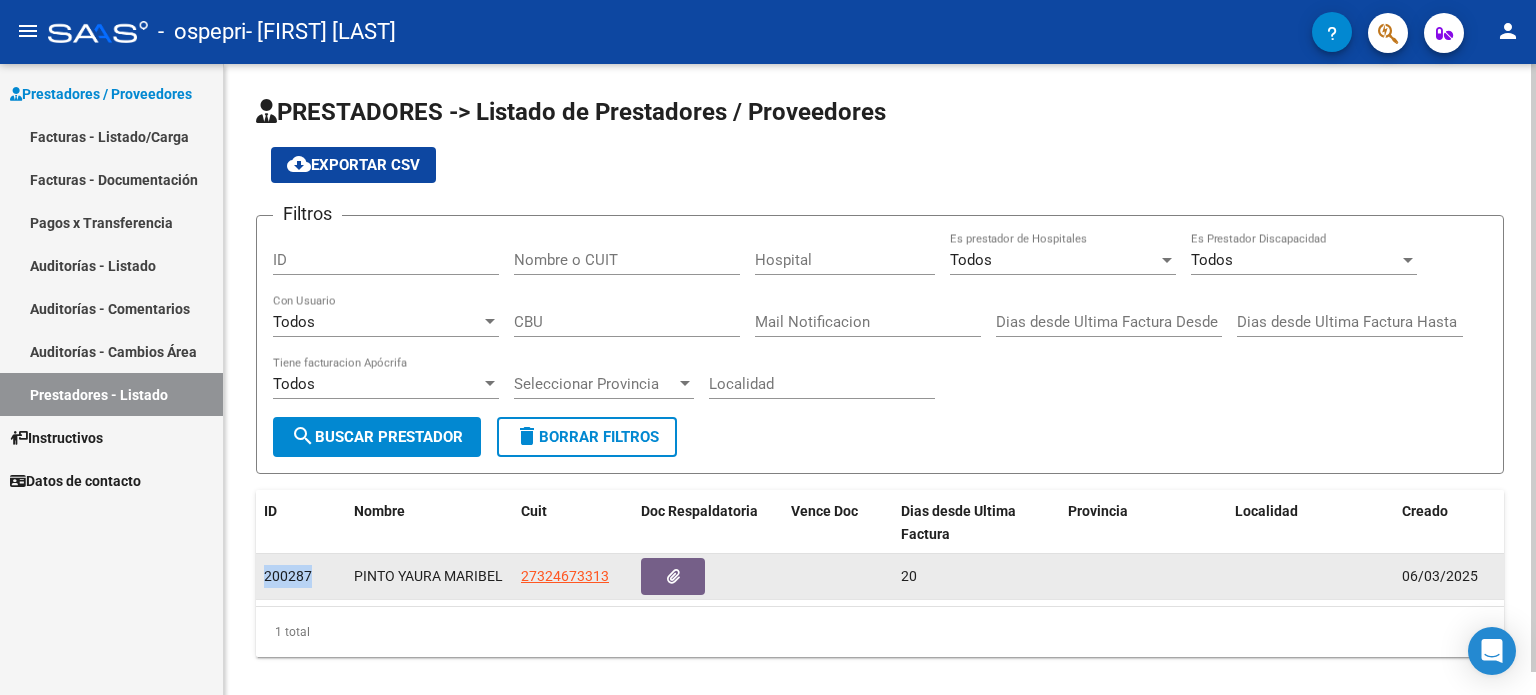 copy on "200287" 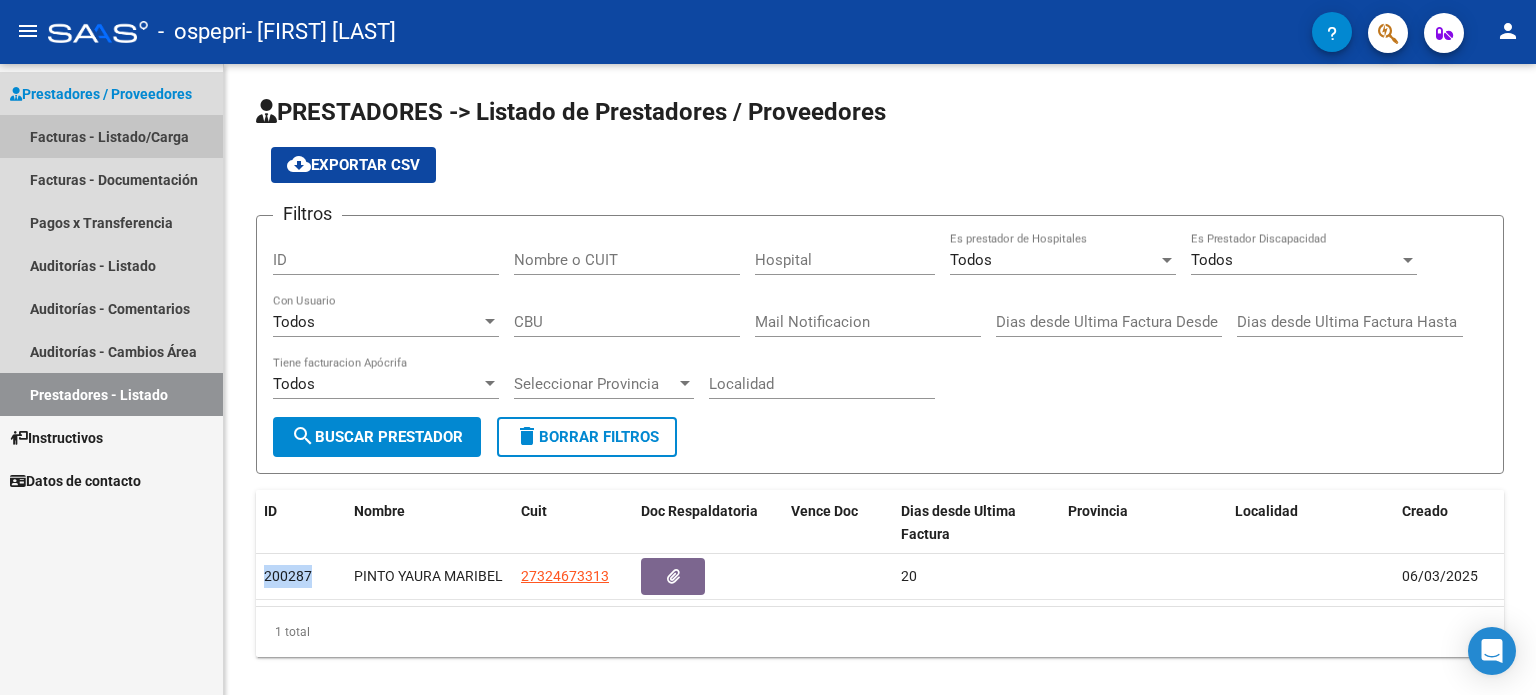 click on "Facturas - Listado/Carga" at bounding box center (111, 136) 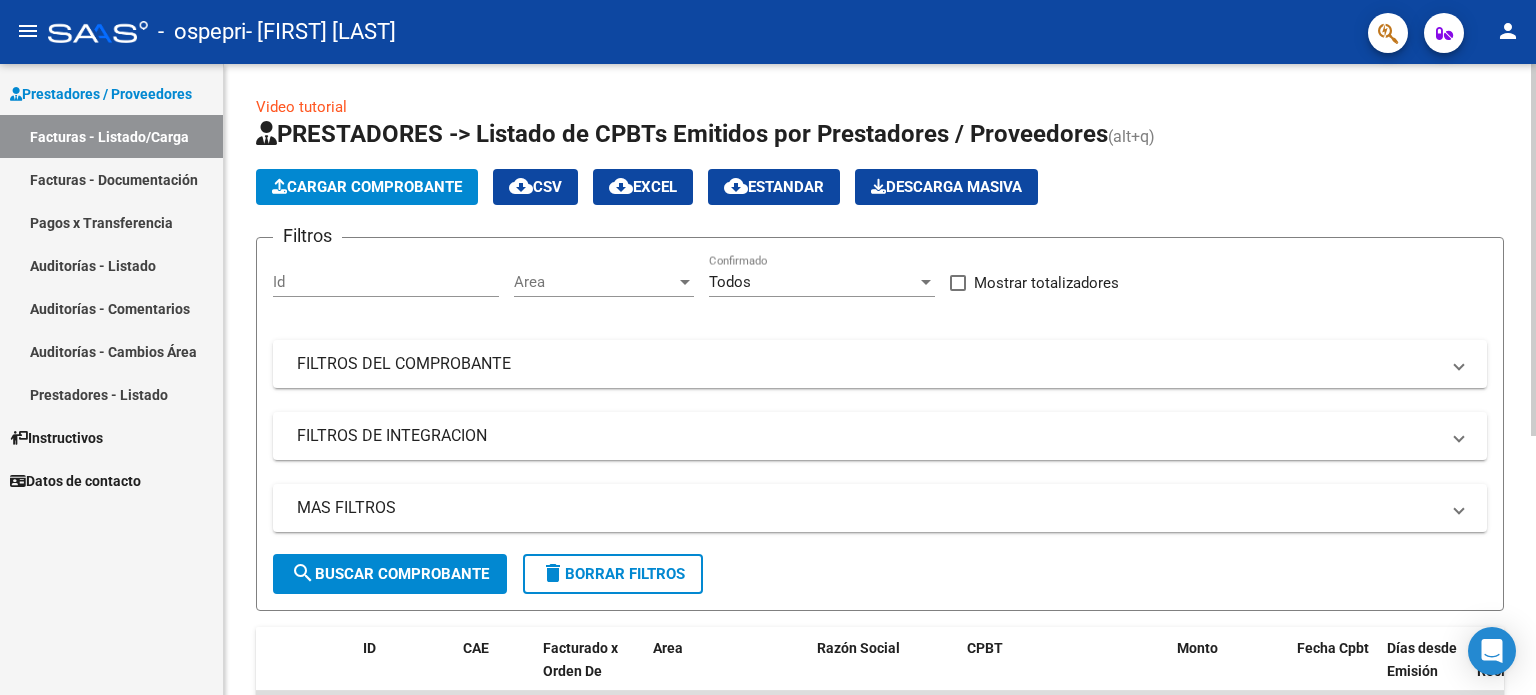 click on "Id" at bounding box center [386, 282] 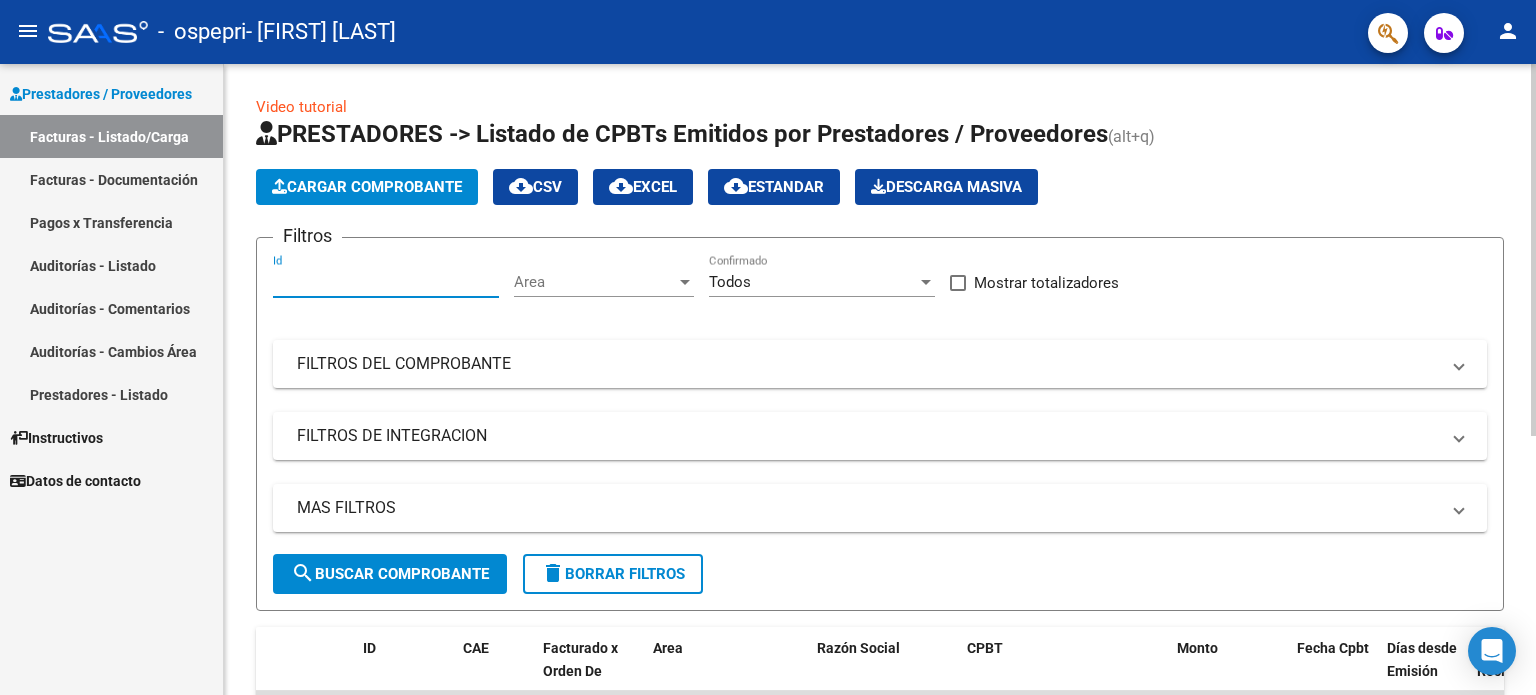 paste on "200287" 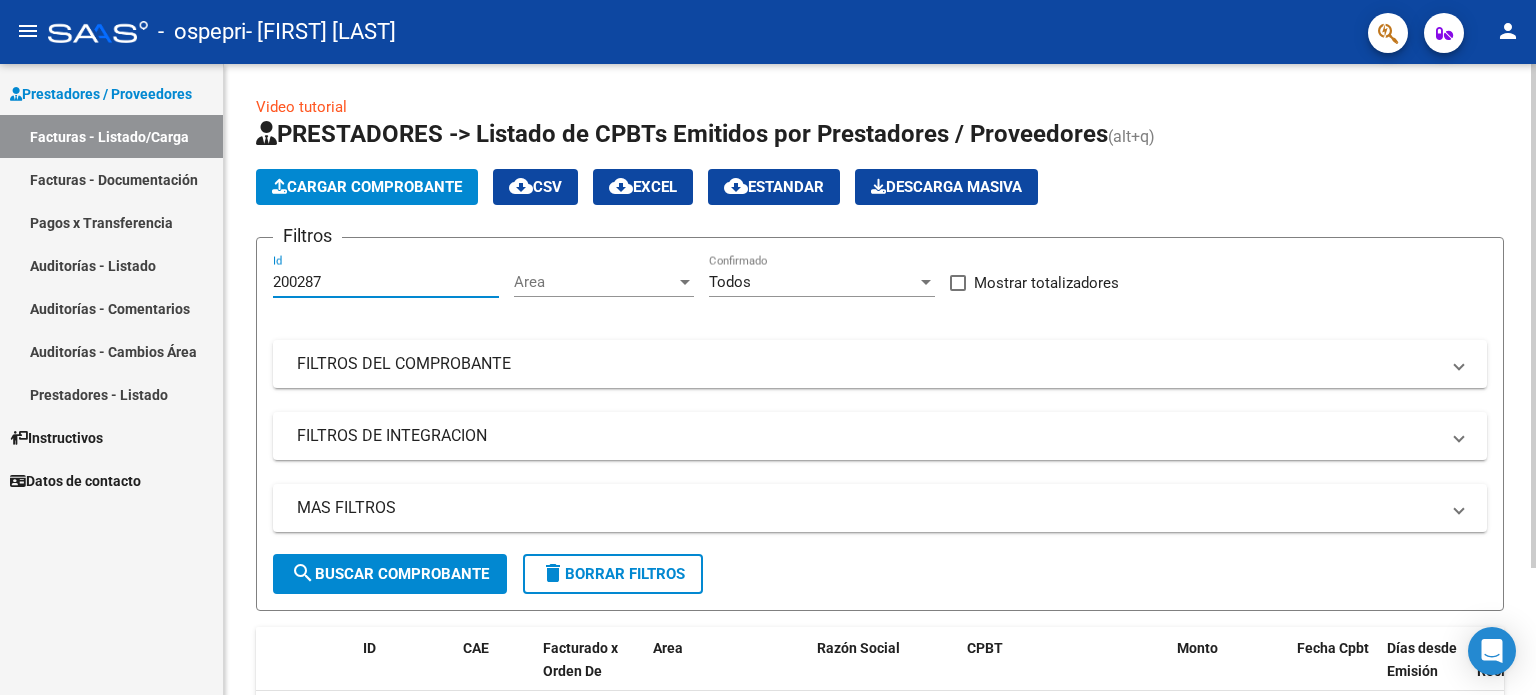 type on "200287" 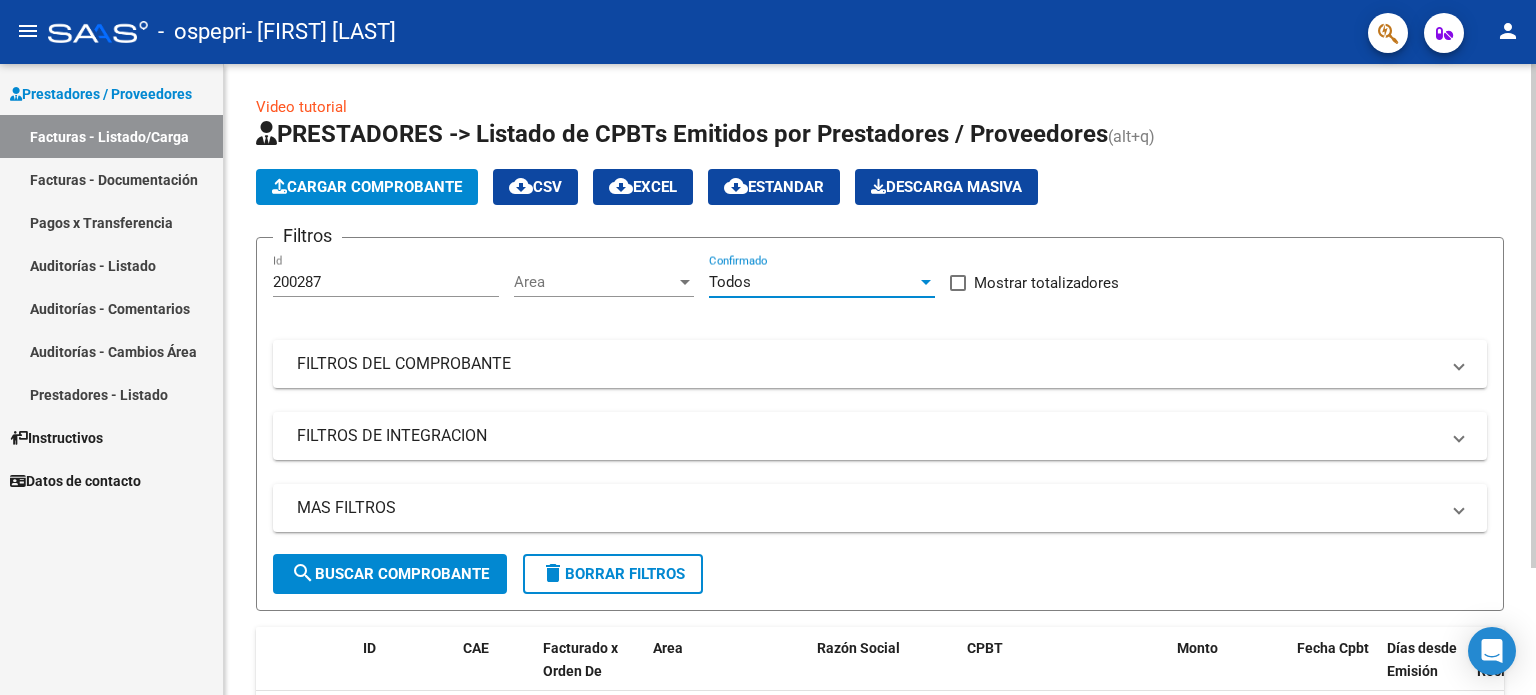 click on "Todos" at bounding box center (730, 282) 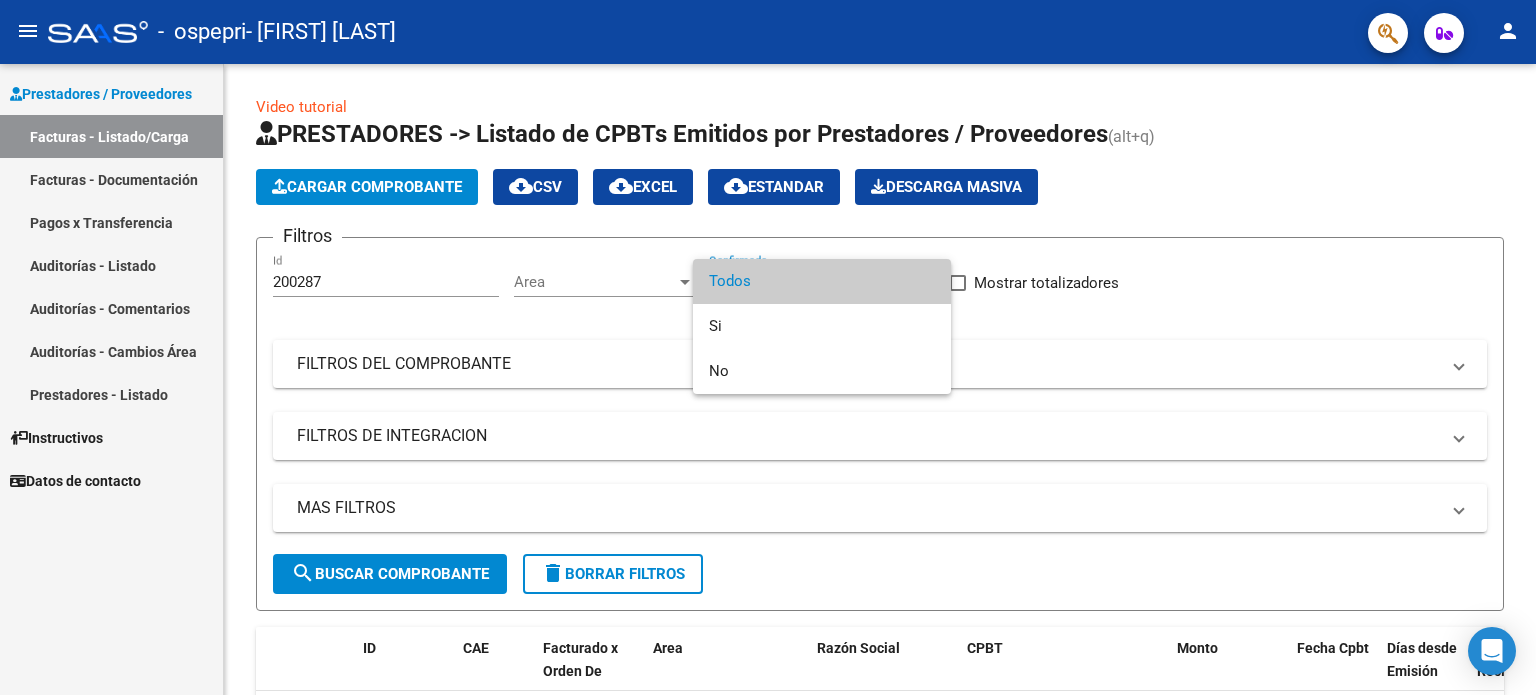 click at bounding box center [768, 347] 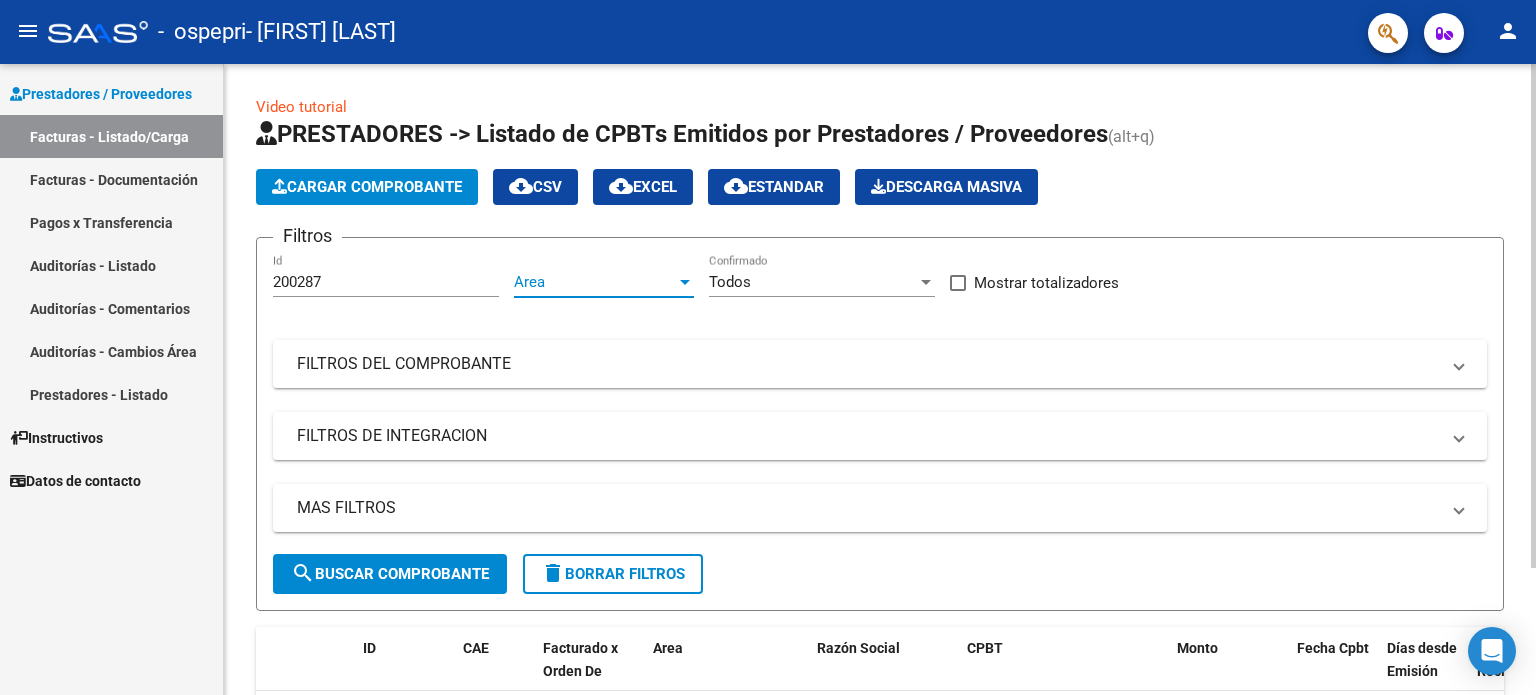 click on "Area" at bounding box center (595, 282) 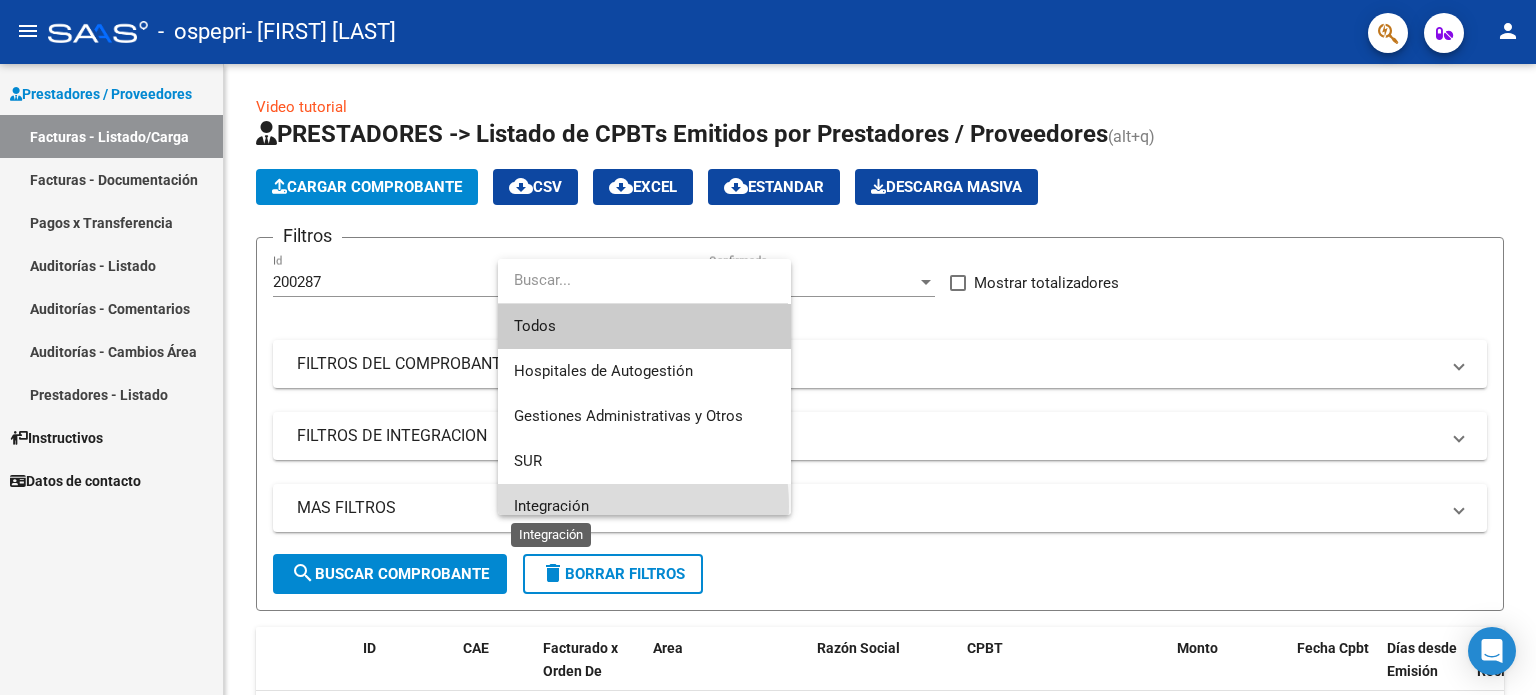 click on "Integración" at bounding box center [551, 506] 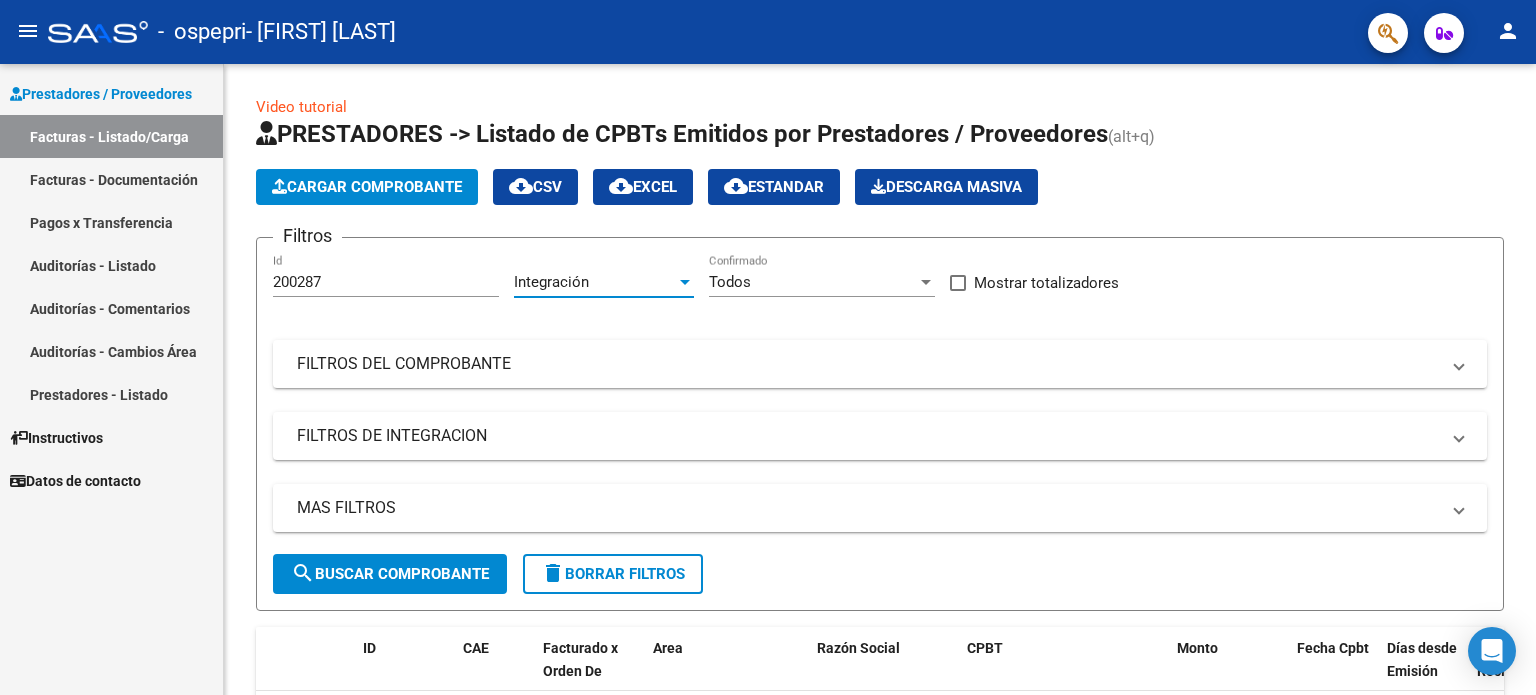 scroll, scrollTop: 12, scrollLeft: 0, axis: vertical 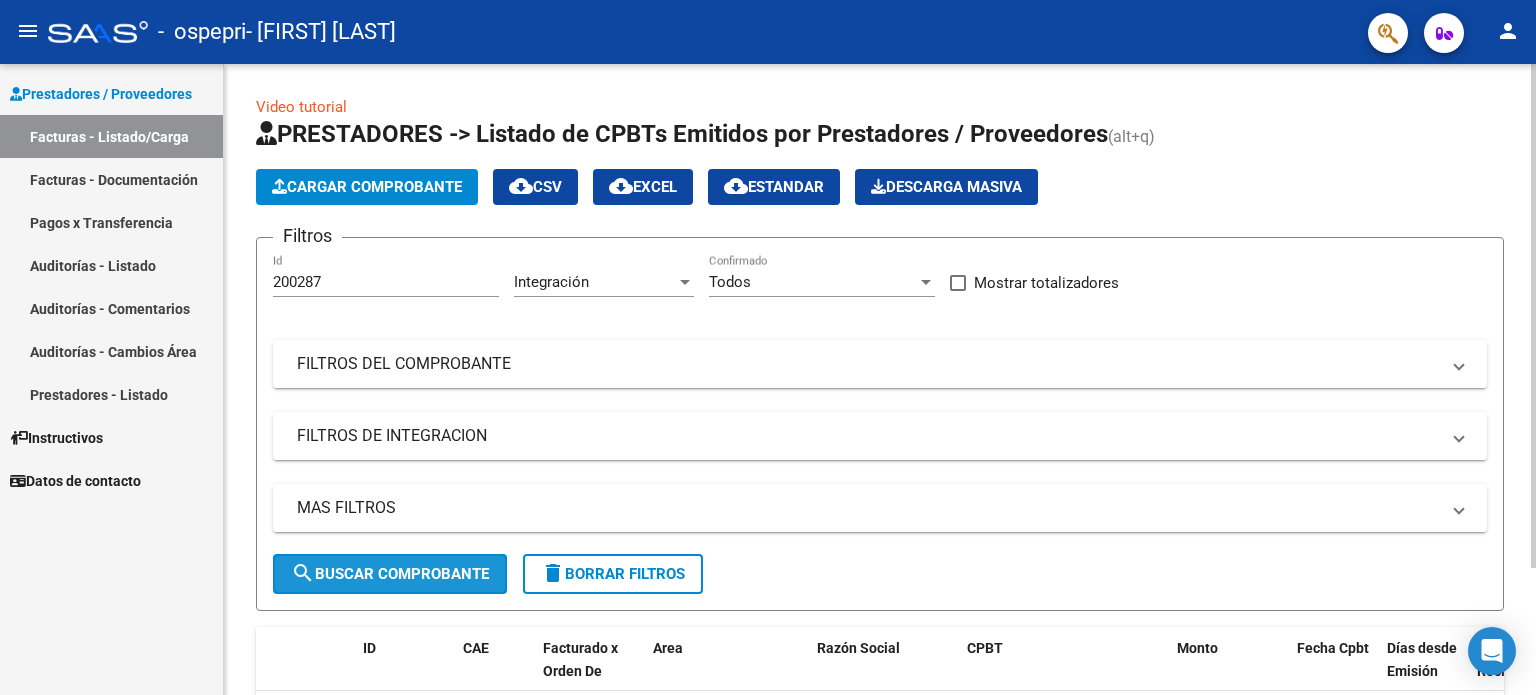 click on "search  Buscar Comprobante" 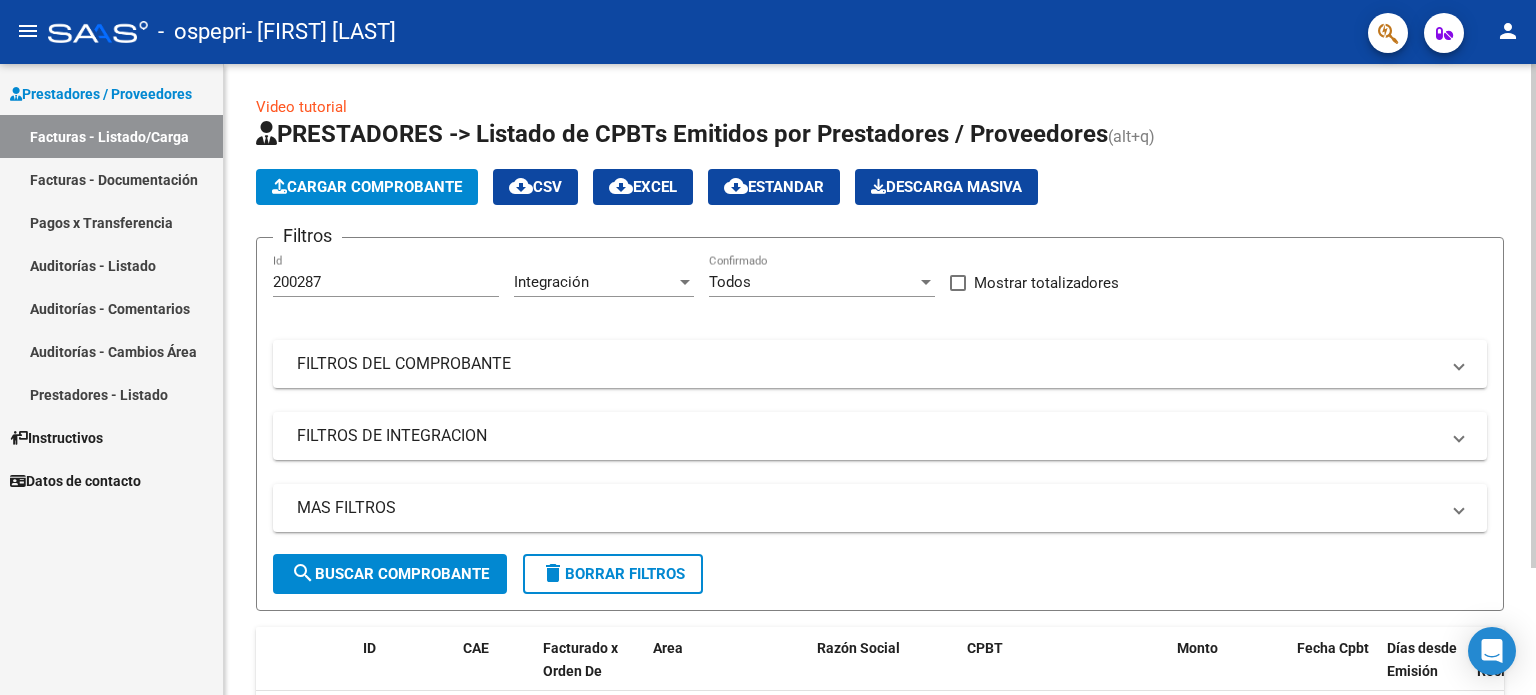 click 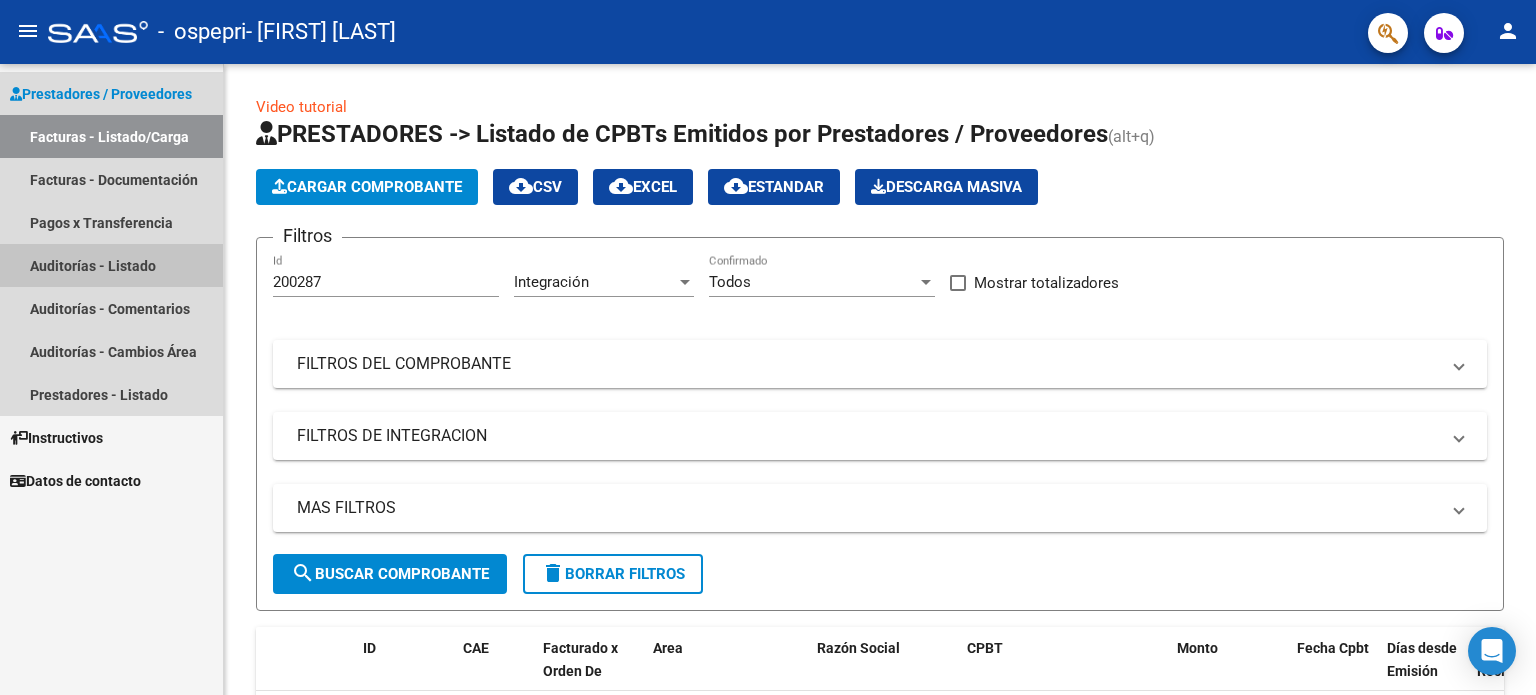 click on "Auditorías - Listado" at bounding box center (111, 265) 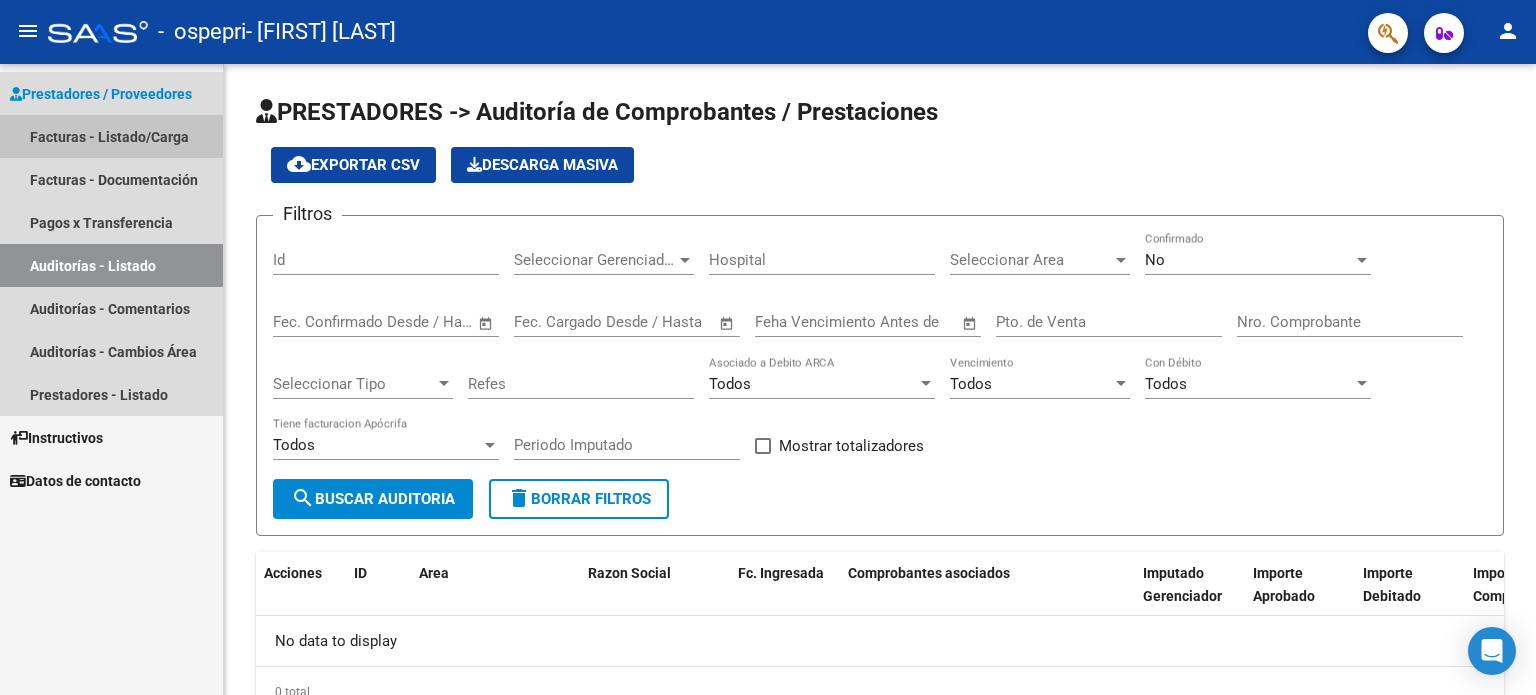 click on "Facturas - Listado/Carga" at bounding box center [111, 136] 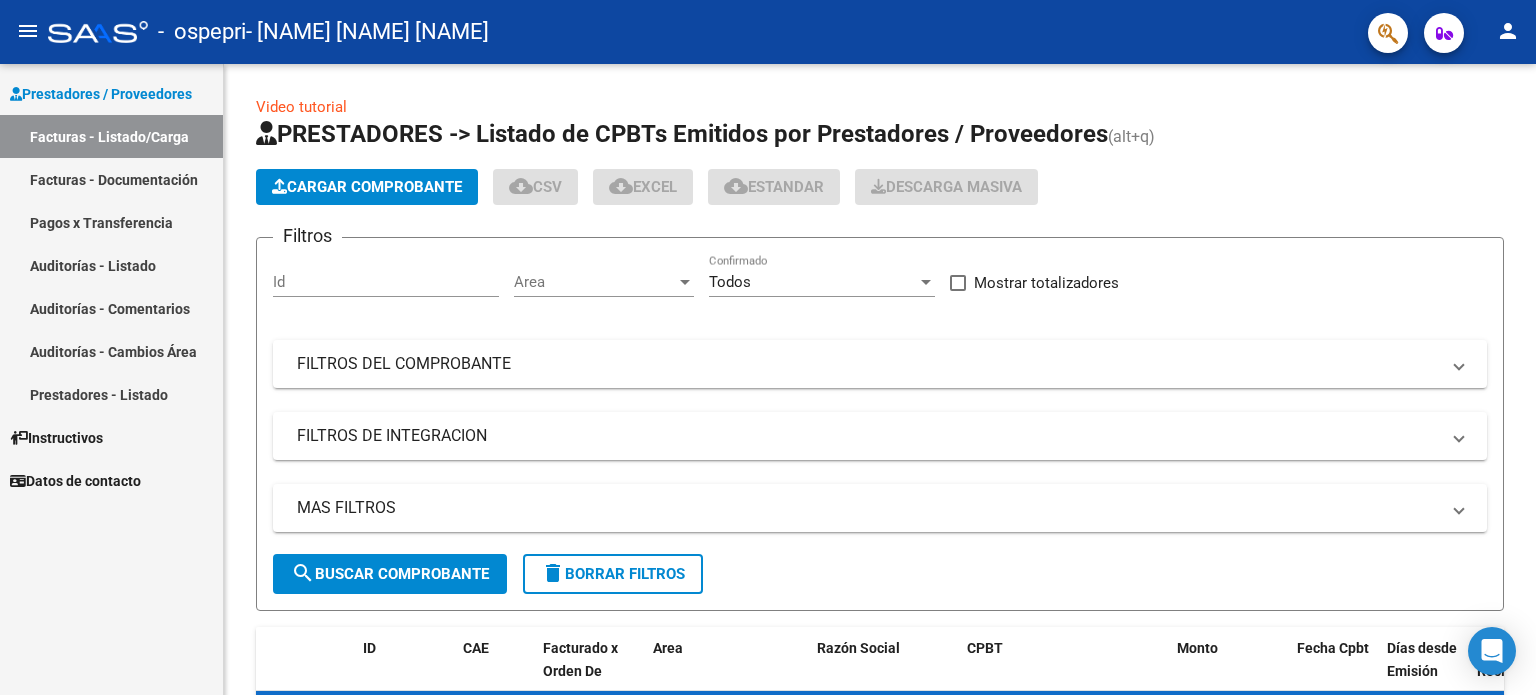 scroll, scrollTop: 0, scrollLeft: 0, axis: both 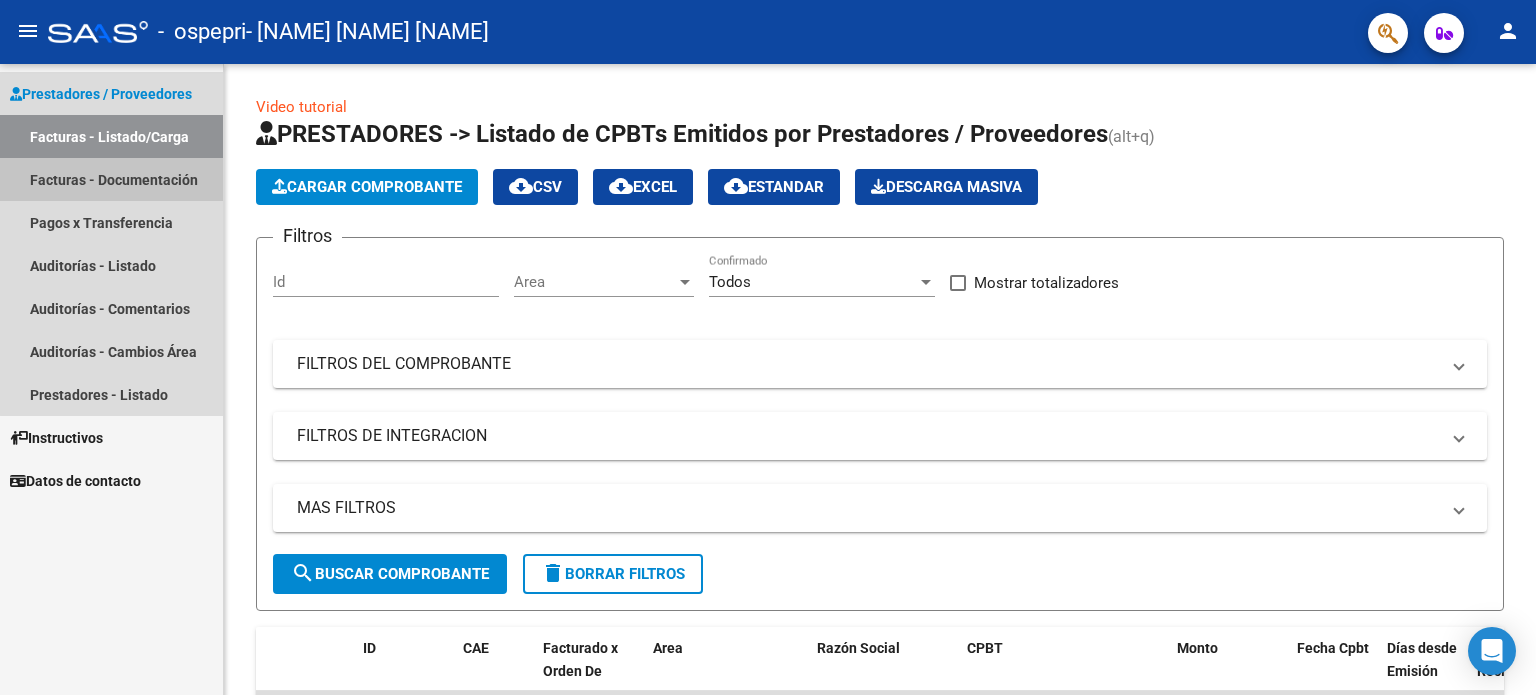 click on "Facturas - Documentación" at bounding box center (111, 179) 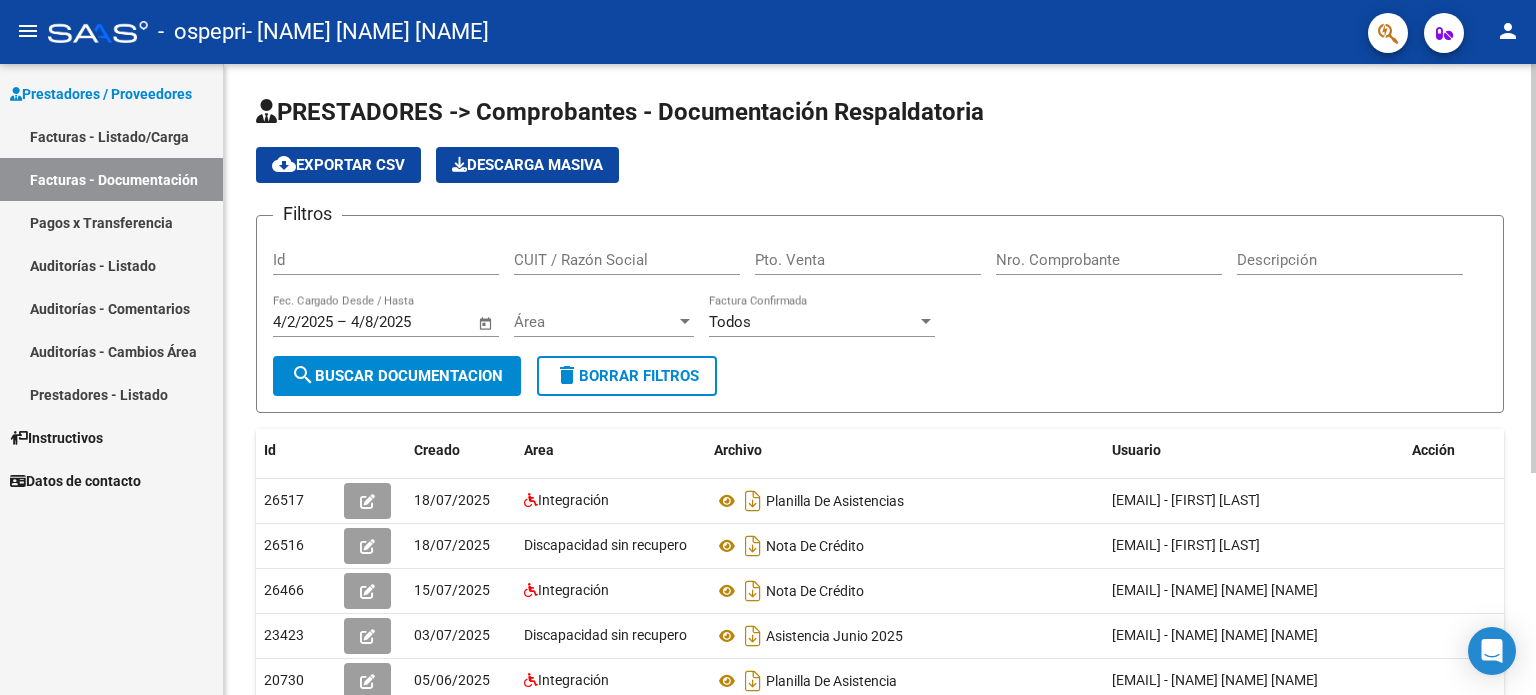 scroll, scrollTop: 341, scrollLeft: 0, axis: vertical 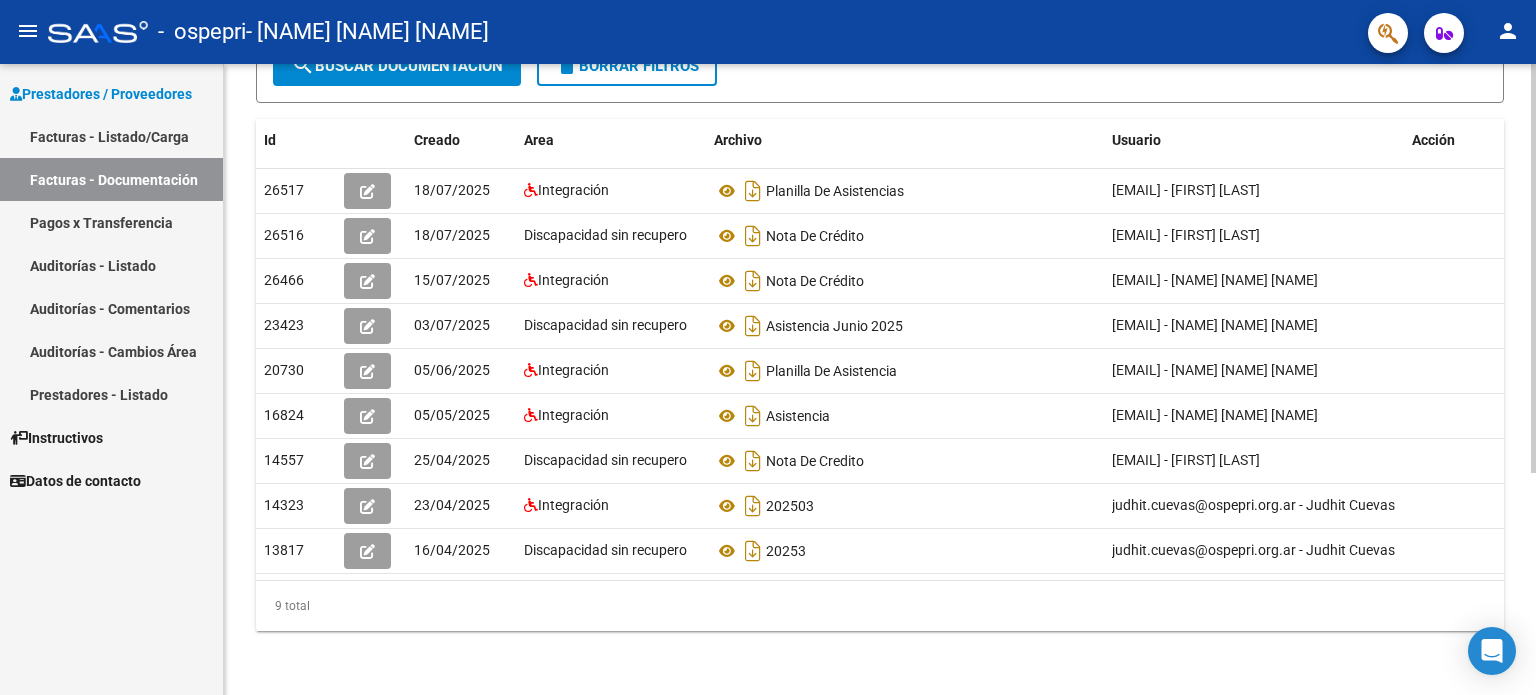click 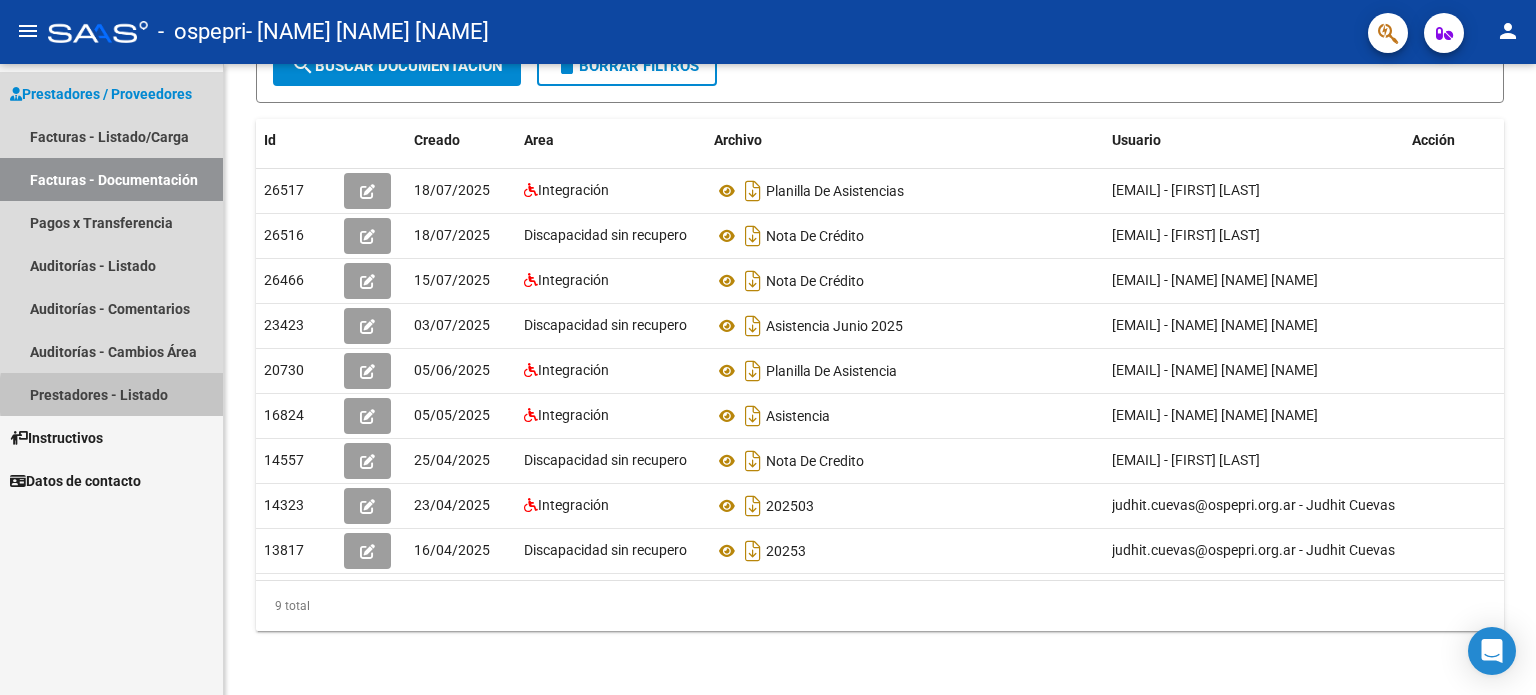 click on "Prestadores - Listado" at bounding box center (111, 394) 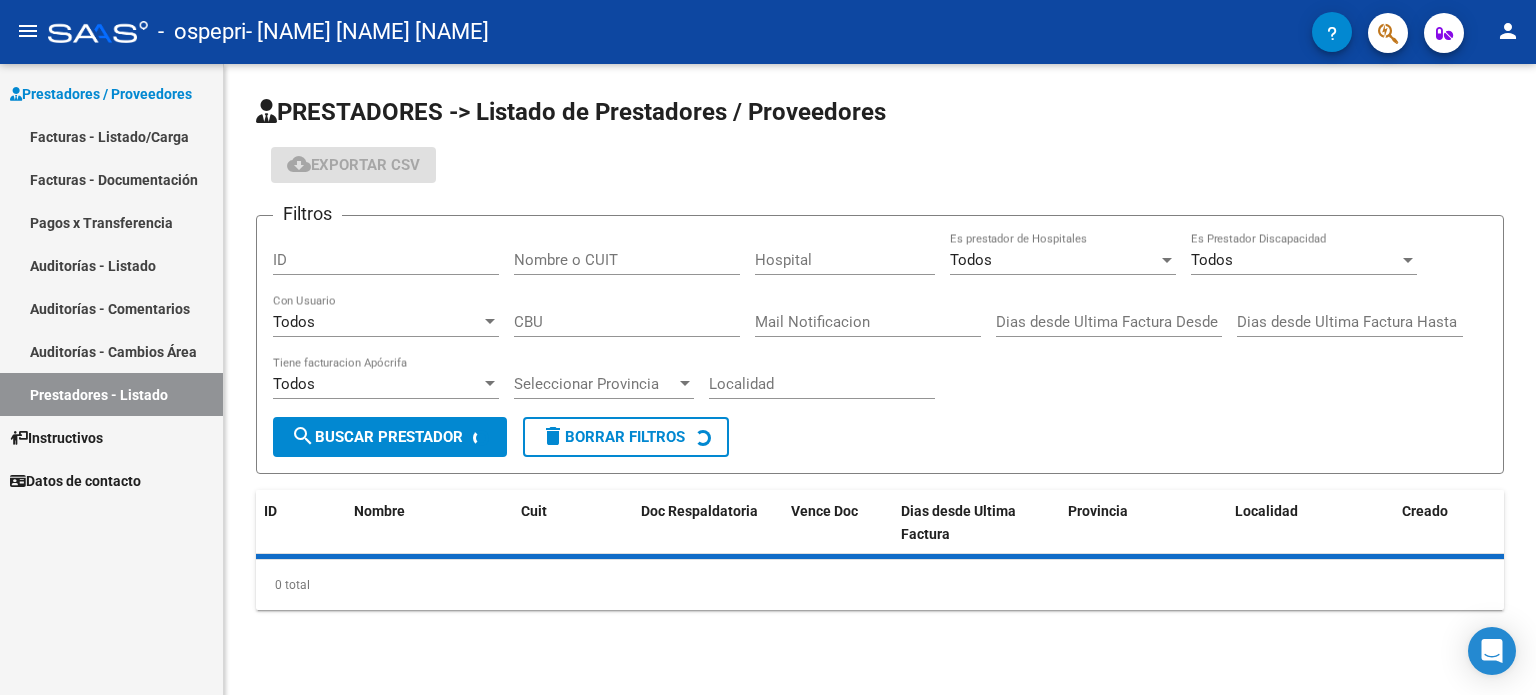 scroll, scrollTop: 0, scrollLeft: 0, axis: both 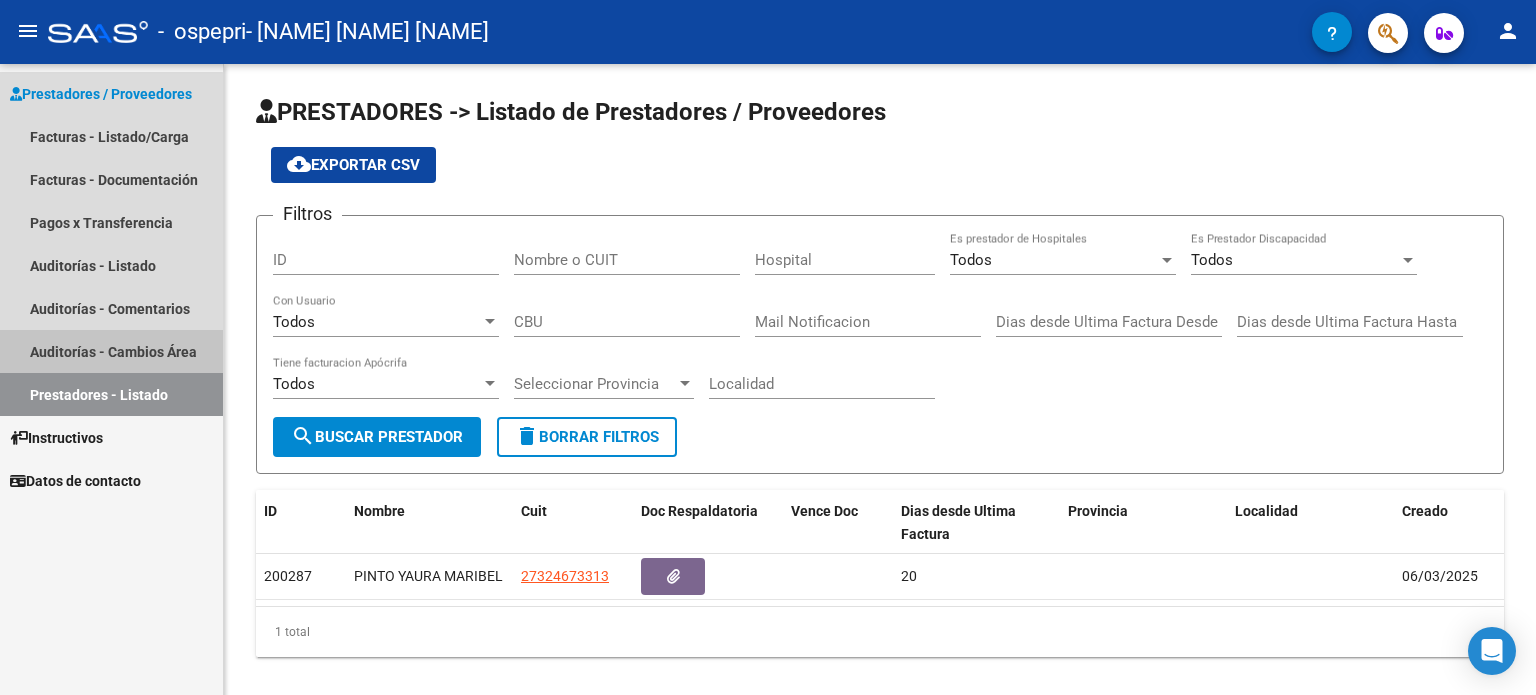 click on "Auditorías - Cambios Área" at bounding box center (111, 351) 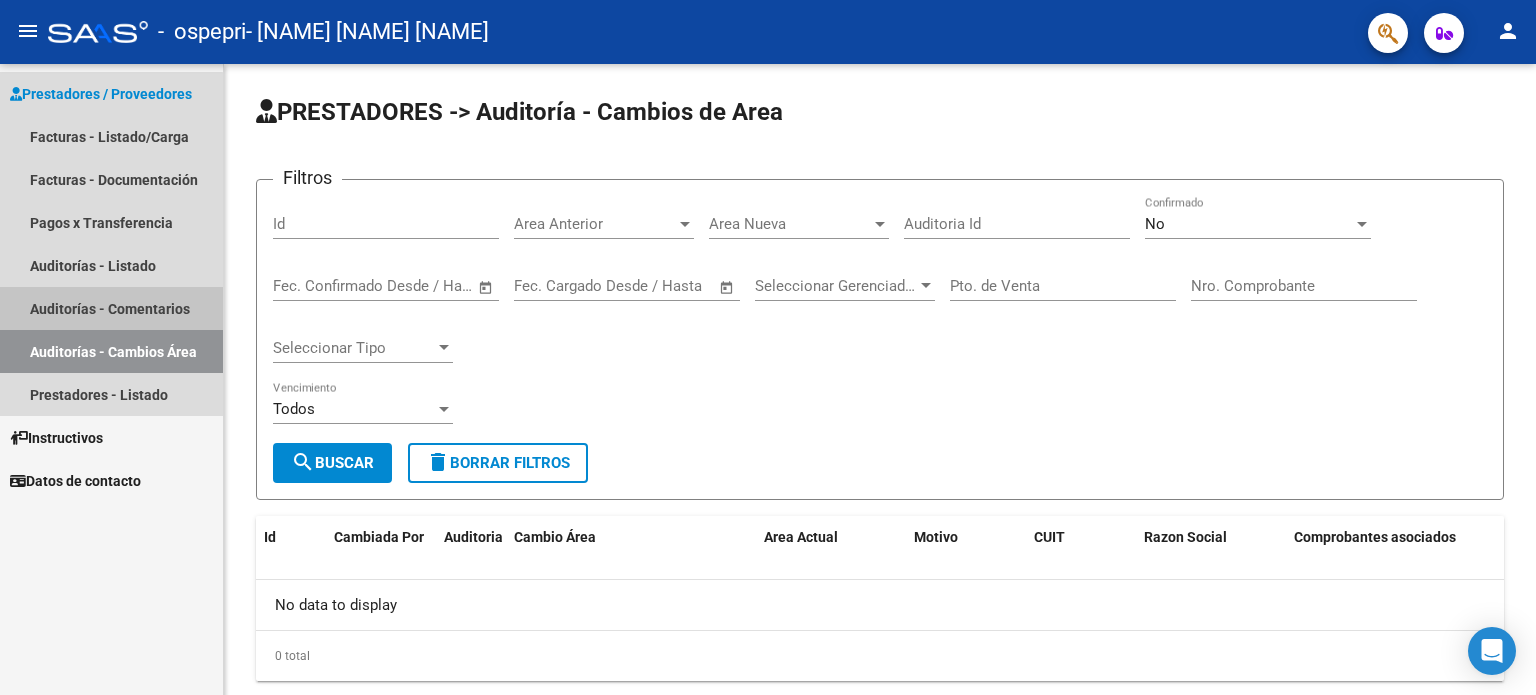 click on "Auditorías - Comentarios" at bounding box center [111, 308] 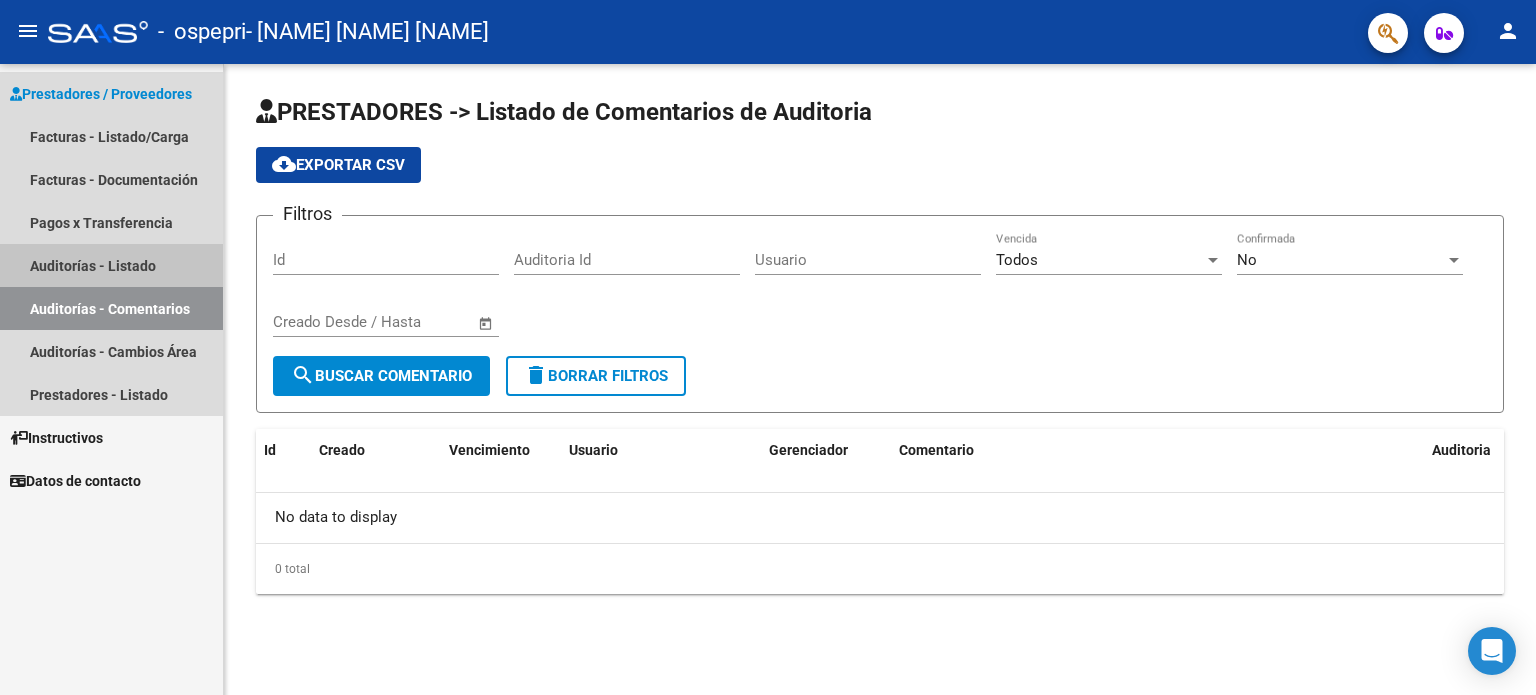 click on "Auditorías - Listado" at bounding box center [111, 265] 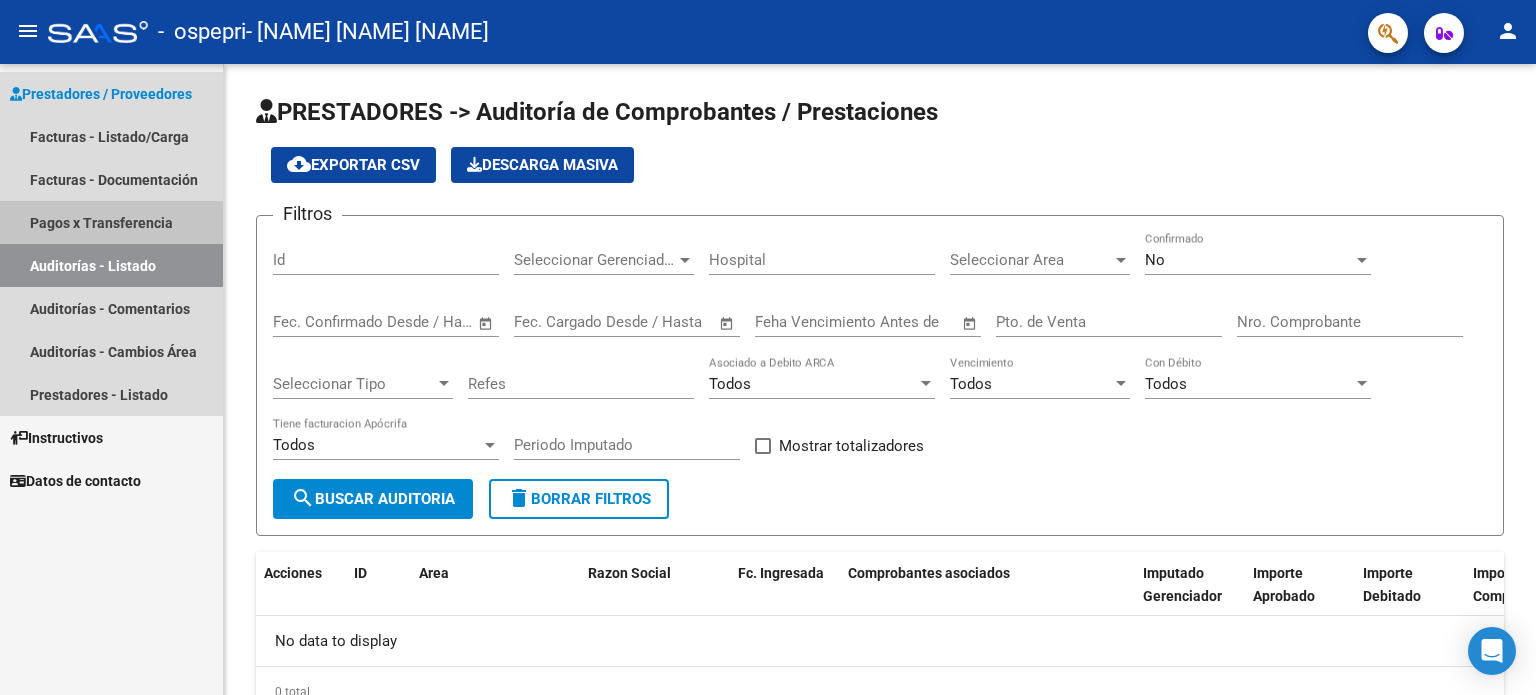 click on "Pagos x Transferencia" at bounding box center (111, 222) 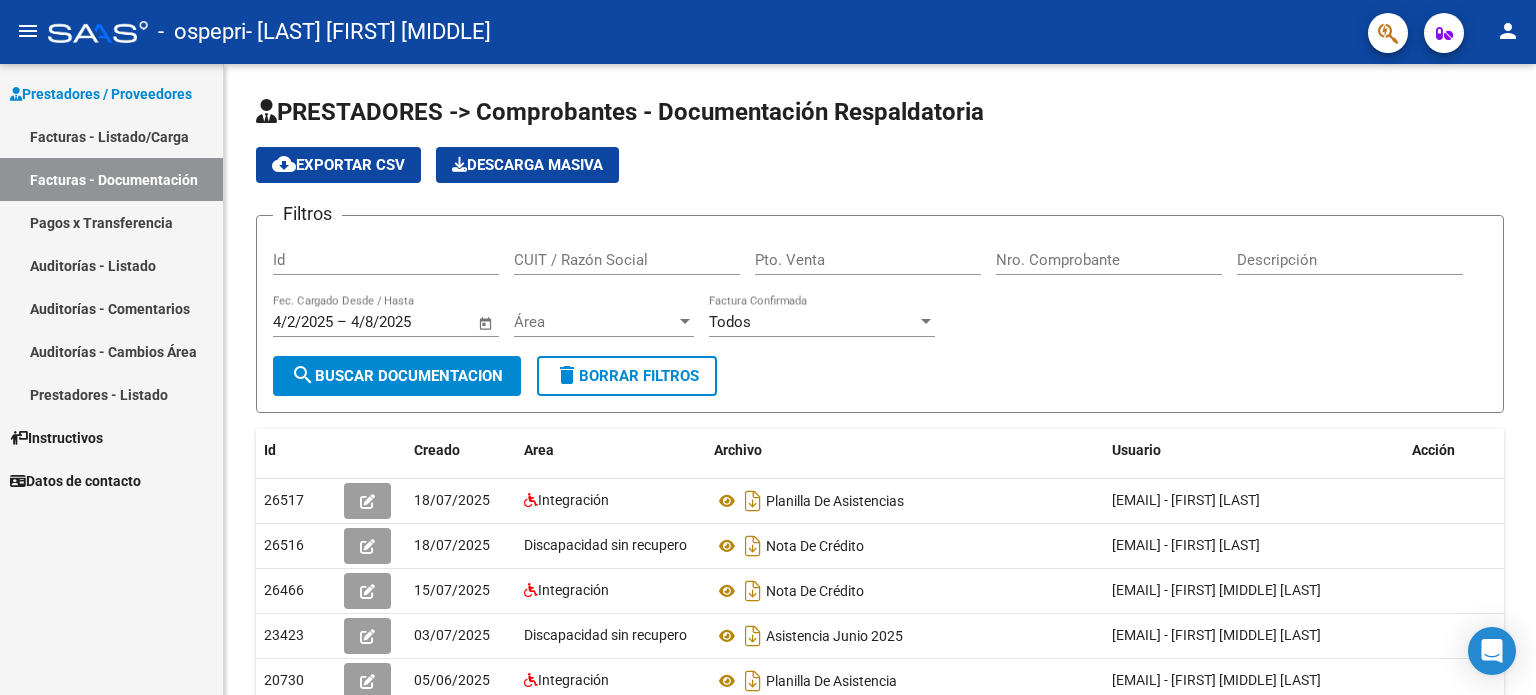scroll, scrollTop: 0, scrollLeft: 0, axis: both 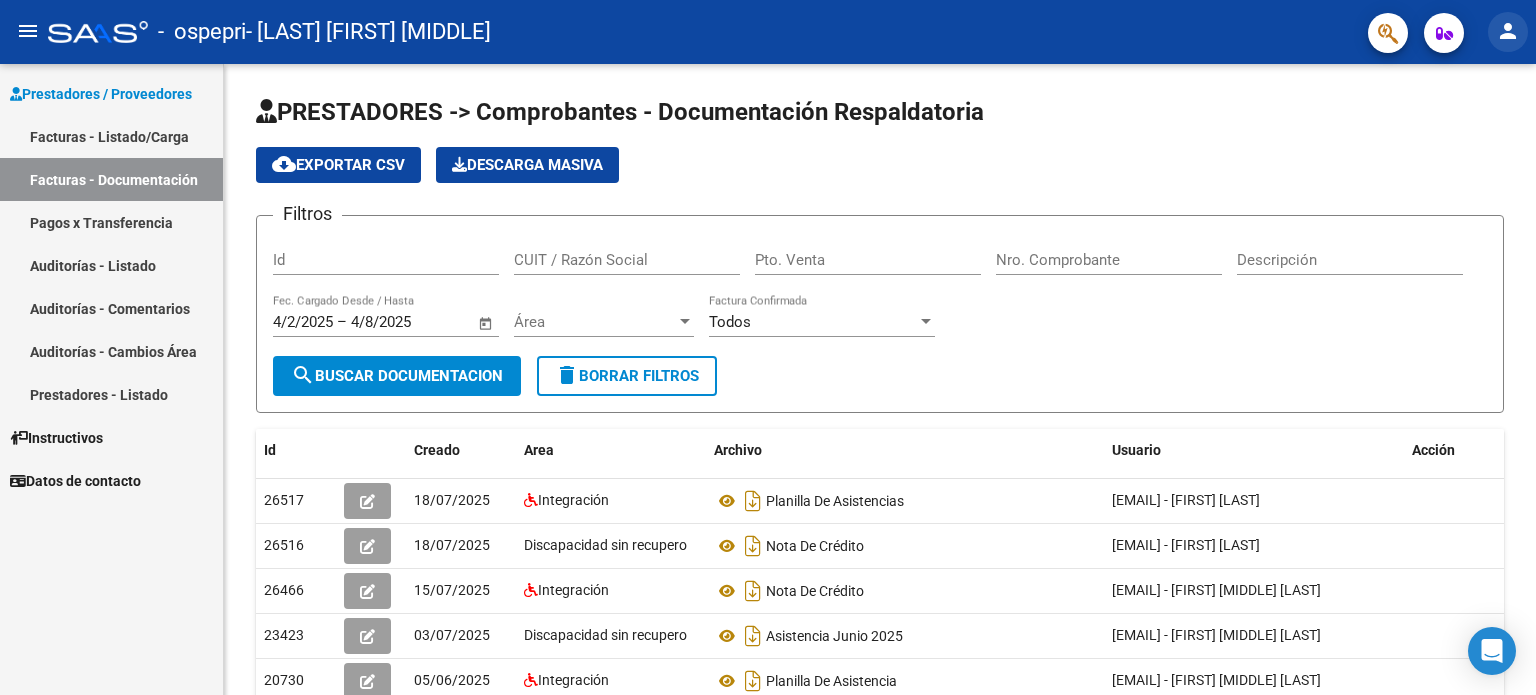 click on "person" 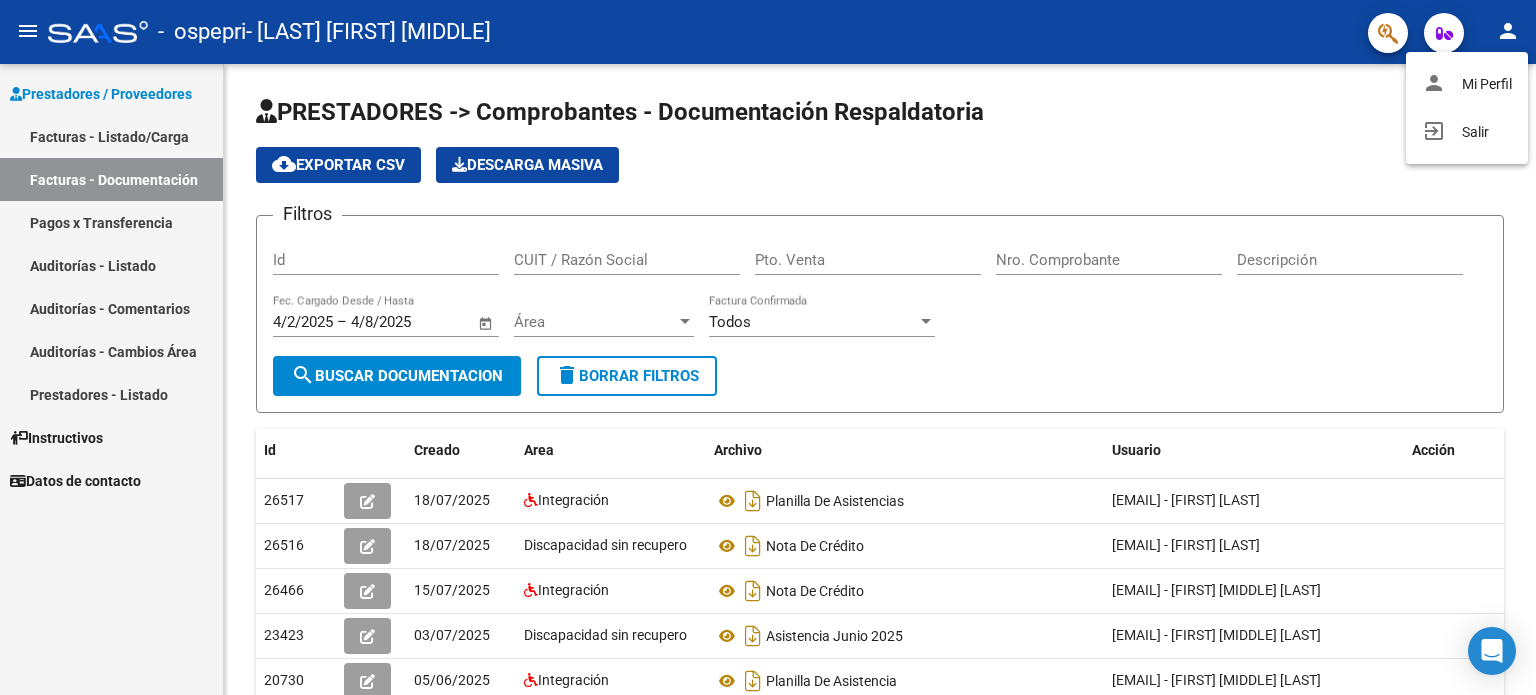 click at bounding box center [768, 347] 